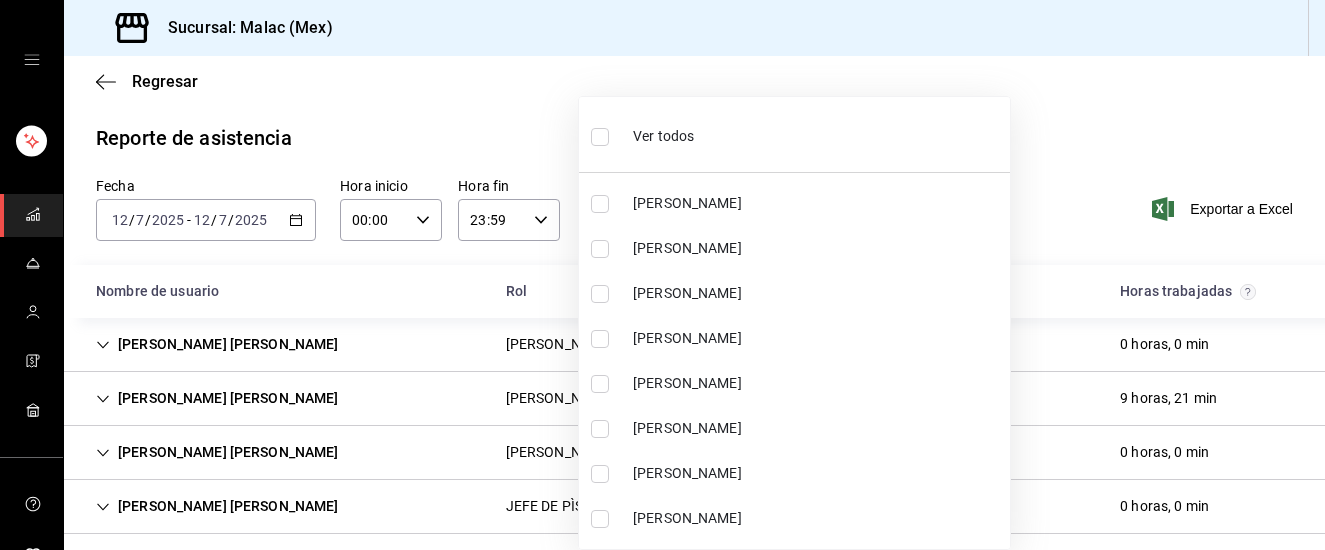 scroll, scrollTop: 0, scrollLeft: 0, axis: both 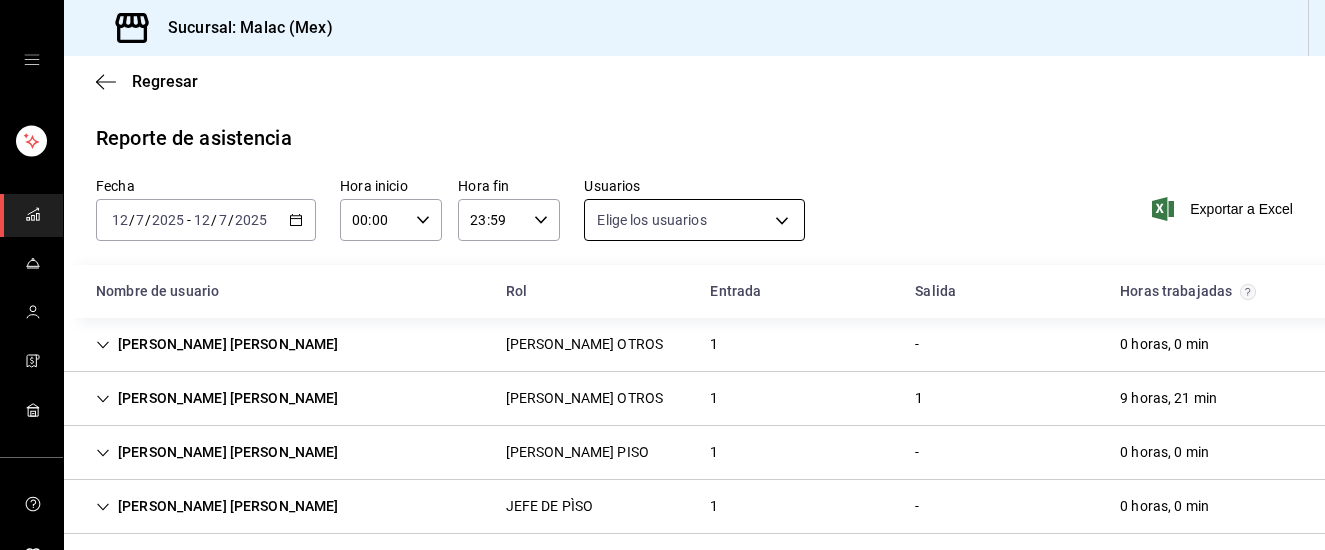 click on "Sucursal: [PERSON_NAME] (Mex) Regresar Reporte de asistencia Fecha [DATE] [DATE] - [DATE] [DATE] Hora inicio 00:00 Hora inicio Hora fin 23:59 Hora fin Usuarios Elige los usuarios Exportar a Excel Nombre de usuario Rol Entrada Salida Horas trabajadas   [PERSON_NAME] [PERSON_NAME] OTROS 1 - 0 horas, 0 min [PERSON_NAME] [PERSON_NAME] OTROS 1 1 9 horas, 21 min [PERSON_NAME] [PERSON_NAME] PISO 1 - 0 horas, 0 min [PERSON_NAME] [PERSON_NAME] JEFE DE PÌSO 1 - 0 horas, 0 min [PERSON_NAME] [PERSON_NAME] PISO 1 - 0 horas, 0 min [PERSON_NAME] [PERSON_NAME] GERENCIA 1 - 0 horas, 0 min [PERSON_NAME] [PERSON_NAME] OTROS 1 1 9 horas, 4 min [PERSON_NAME] [PERSON_NAME] PISO 1 - 0 horas, 0 min [PERSON_NAME] [PERSON_NAME] GERENCIA, CORTE CELESTIAL 1 - 0 horas, 0 min [PERSON_NAME] [PERSON_NAME] OTROS 1 - 0 horas, 0 min [PERSON_NAME] [PERSON_NAME] OTROS 1 - 0 horas, 0 min [PERSON_NAME] [PERSON_NAME] PISO 1 1 9 horas, 23 min [PERSON_NAME] PISO 1 1 9 horas, 6 min [PERSON_NAME] PISO 1 1 9 horas, 6 min 1 -" at bounding box center (662, 275) 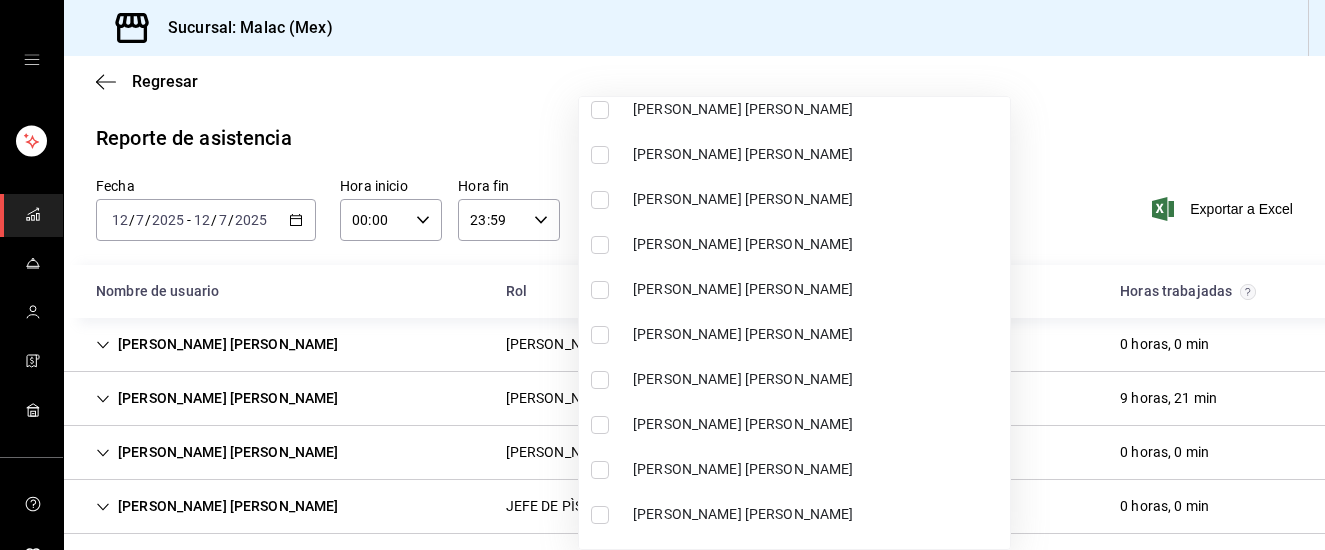 scroll, scrollTop: 1094, scrollLeft: 0, axis: vertical 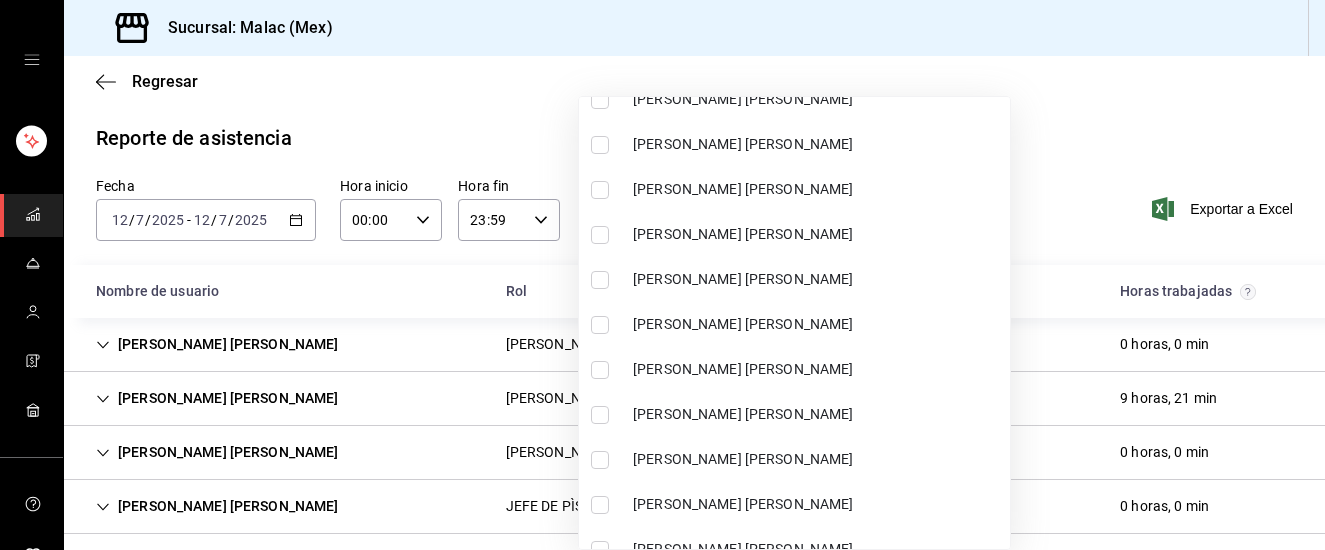 click on "[PERSON_NAME] [PERSON_NAME]" at bounding box center [817, 279] 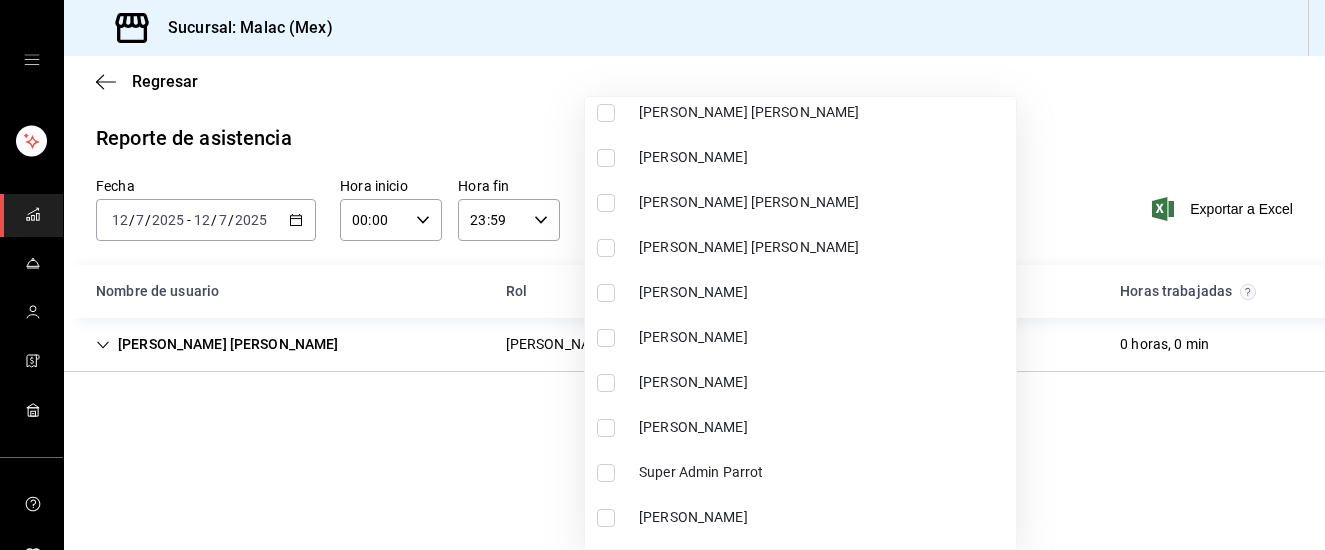 scroll, scrollTop: 1702, scrollLeft: 0, axis: vertical 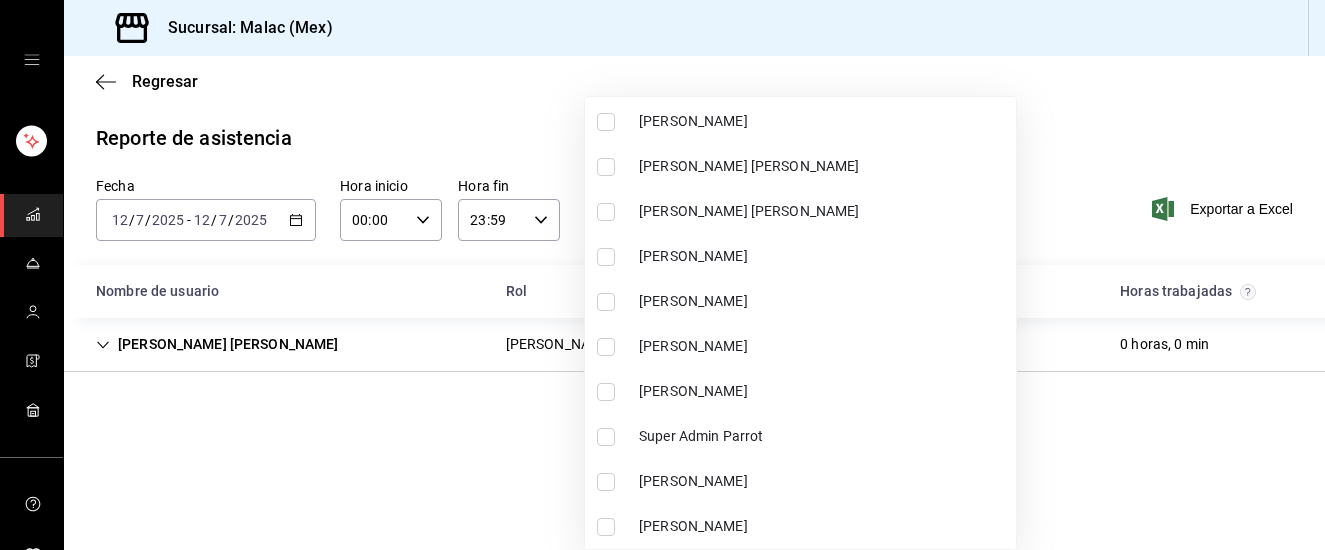 click on "[PERSON_NAME]" at bounding box center (823, 391) 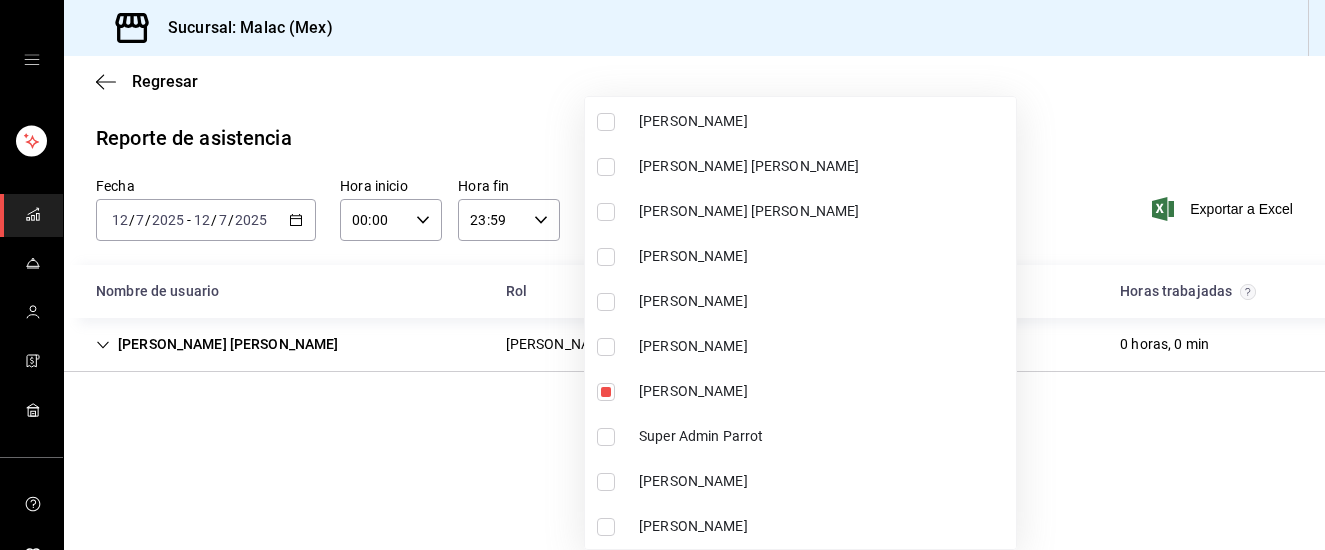 click on "[PERSON_NAME]" at bounding box center (823, 256) 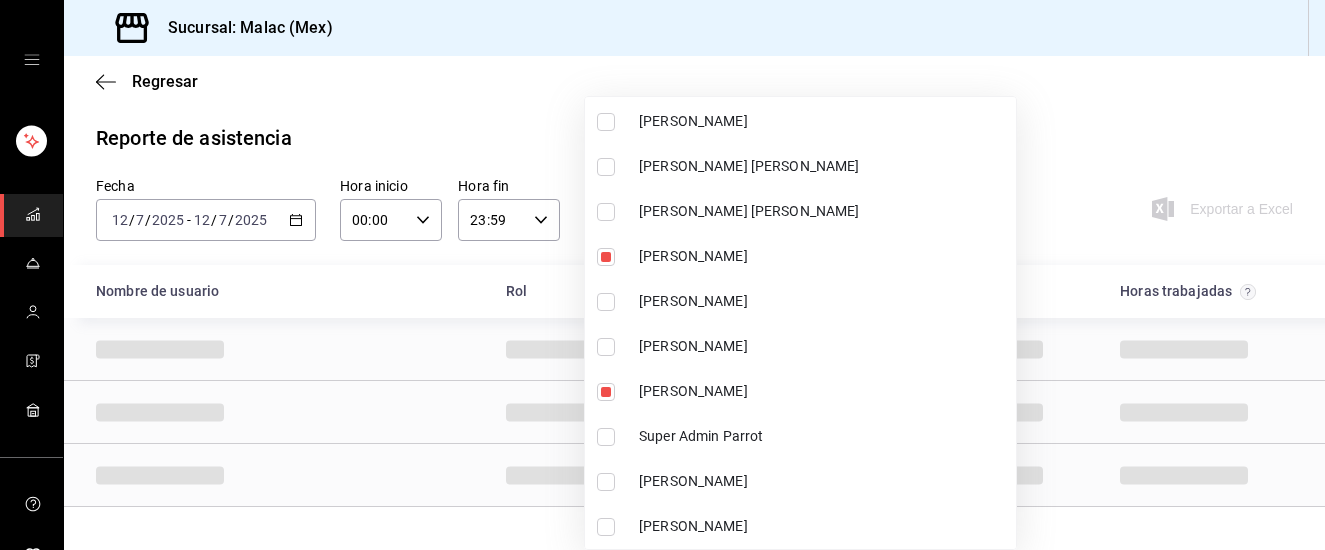 click at bounding box center (662, 275) 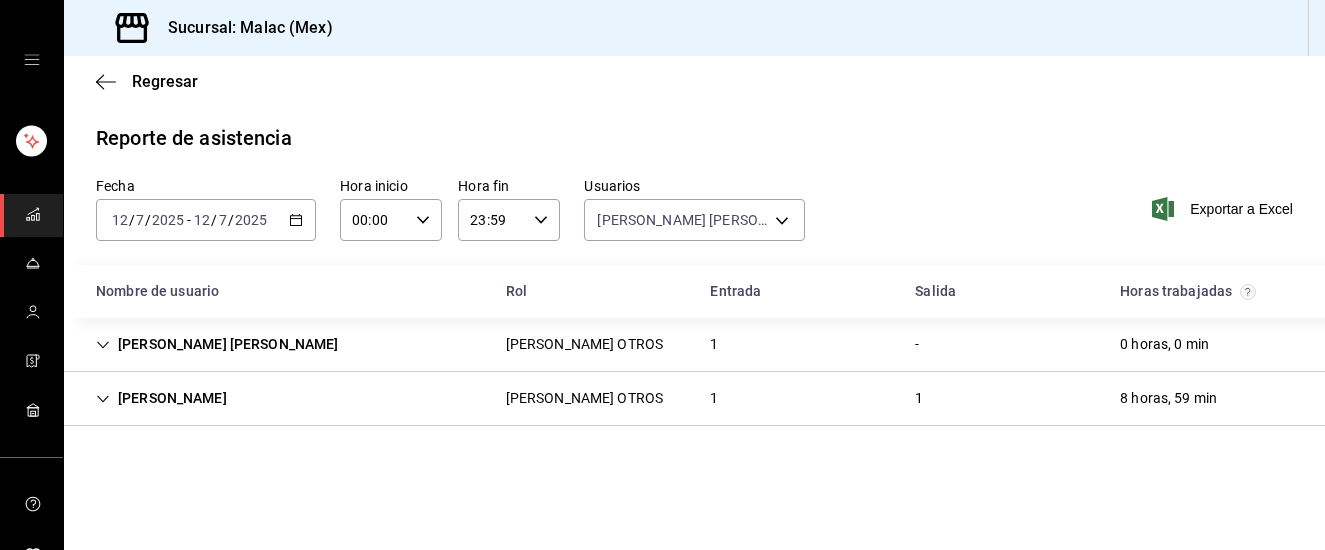 click on "[PERSON_NAME] [PERSON_NAME] OTROS 1 - 0 horas, 0 min" at bounding box center [694, 345] 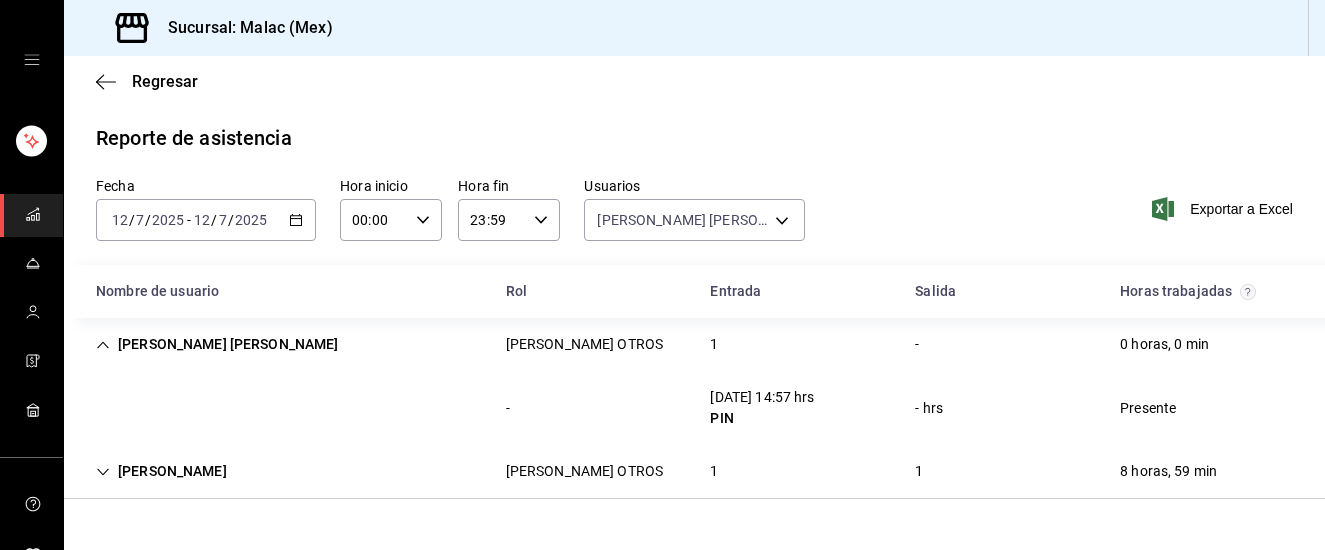 click on "[PERSON_NAME] OTROS 1 1 8 horas, 59 min" at bounding box center (694, 472) 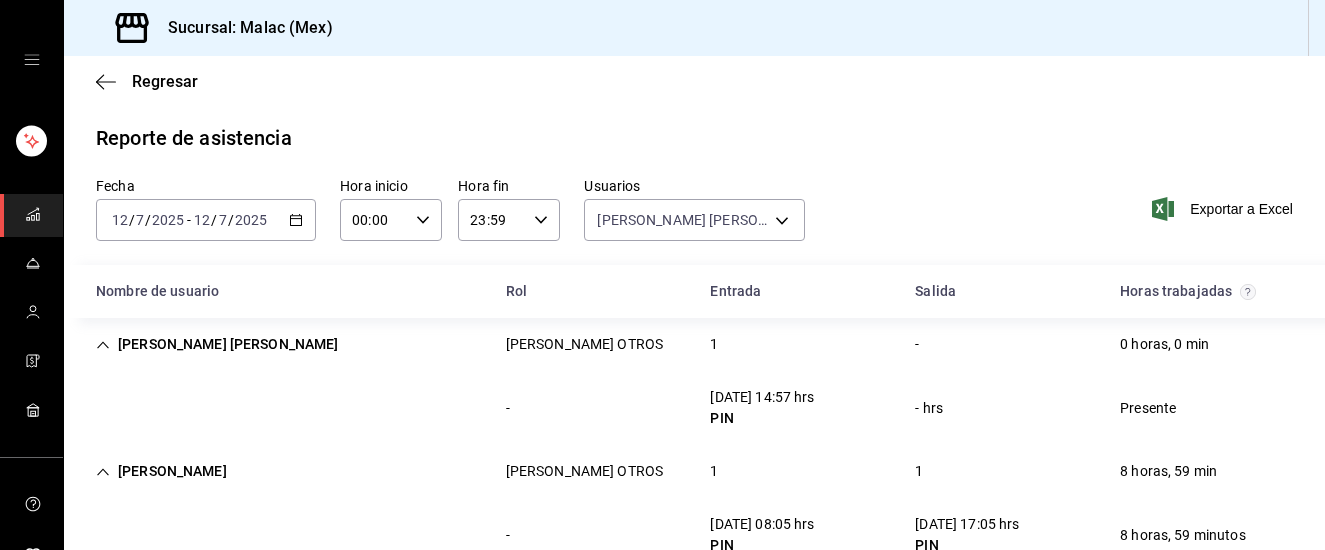 click on "[PERSON_NAME] [PERSON_NAME] OTROS 1 - 0 horas, 0 min" at bounding box center [694, 344] 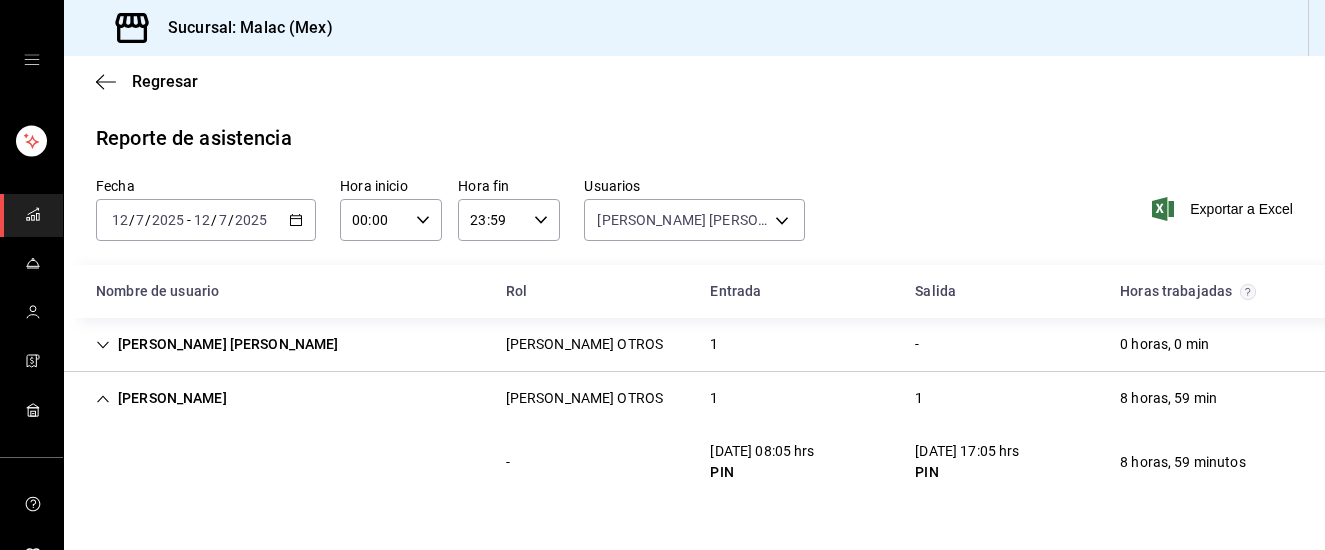click on "[DATE] 08:05   hrs PIN" at bounding box center [762, 462] 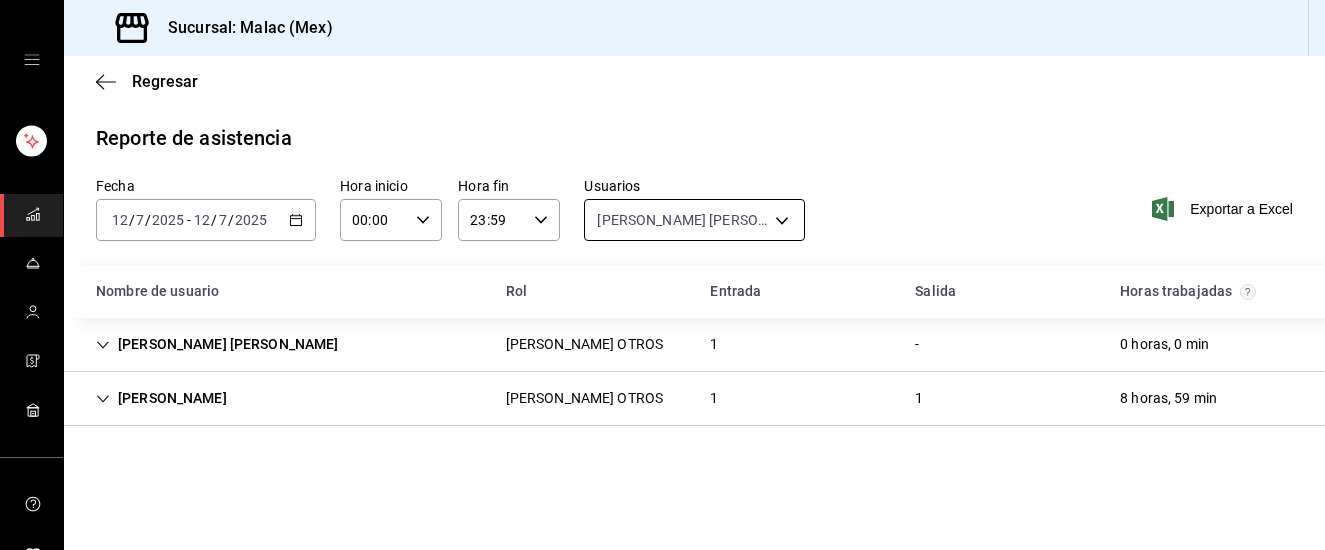 click on "Sucursal: [PERSON_NAME] (Mex) Regresar Reporte de asistencia Fecha [DATE] [DATE] - [DATE] [DATE] Hora inicio 00:00 Hora inicio Hora fin 23:59 Hora fin Usuarios [PERSON_NAME] [PERSON_NAME], [PERSON_NAME], [PERSON_NAME] 4ab9801b-f85b-40d6-b322-a2748ee23c45,c8e1095d-8be0-4a3c-b413-ac73925b1d5a,5c0dd80b-88c8-4062-87e5-0e92fe3f9d0e Exportar a Excel Nombre de usuario Rol Entrada Salida Horas trabajadas   [PERSON_NAME] [PERSON_NAME] OTROS 1 - 0 horas, 0 min - [DATE] 14:57   hrs PIN -   hrs Presente [PERSON_NAME] OTROS 1 1 8 horas, 59 min - [DATE] 08:05   hrs PIN [DATE] 17:05   hrs PIN 8 horas, 59 minutos GANA 1 MES GRATIS EN TU SUSCRIPCIÓN AQUÍ ¿Recuerdas cómo empezó tu restaurante?
[DATE] puedes ayudar a un colega a tener el mismo cambio que tú viviste.
Recomienda Parrot directamente desde tu Portal Administrador.
Es fácil y rápido.
🎁 Por cada restaurante que se una, ganas 1 mes gratis. Visitar centro de ayuda [PHONE_NUMBER] [EMAIL_ADDRESS][DOMAIN_NAME] Visitar centro de ayuda" at bounding box center (662, 275) 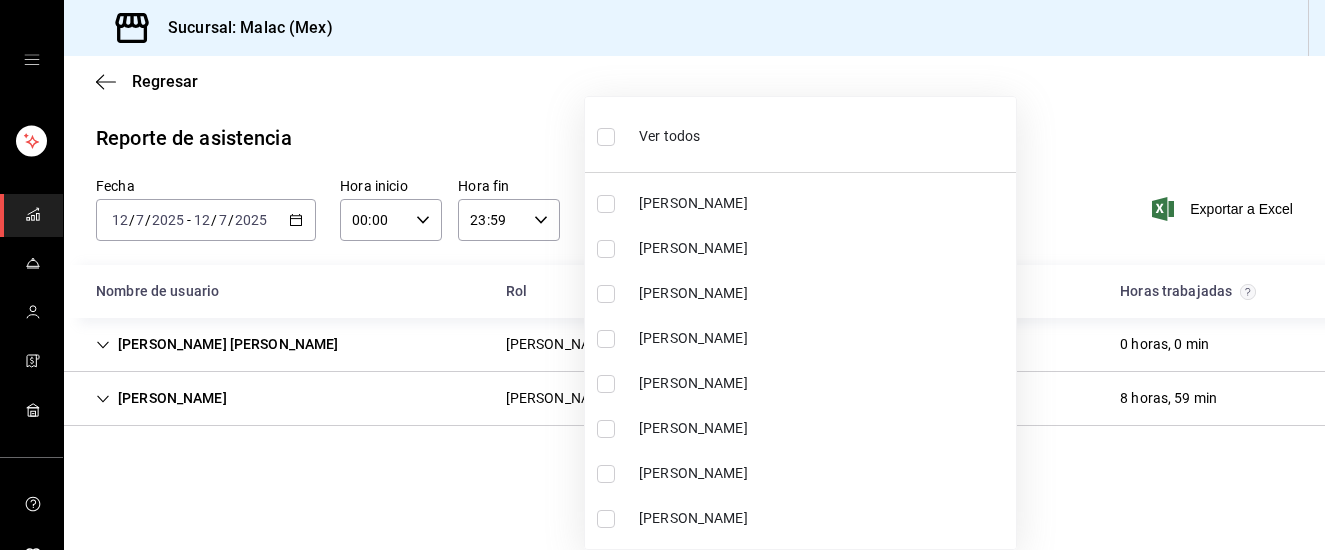 click at bounding box center (610, 136) 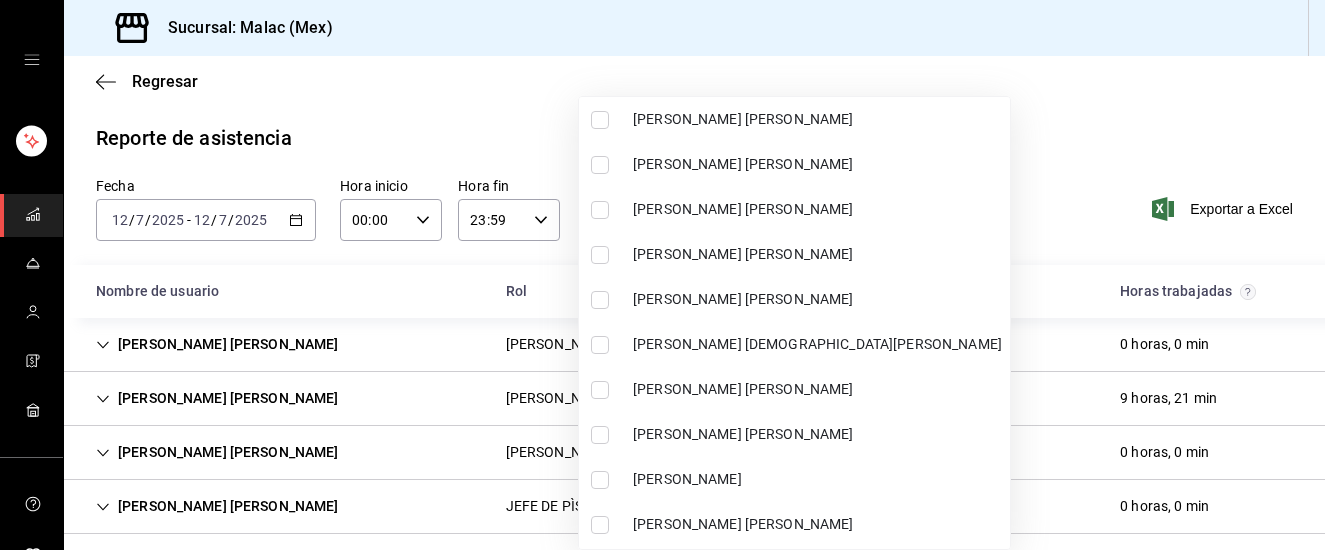 scroll, scrollTop: 1380, scrollLeft: 0, axis: vertical 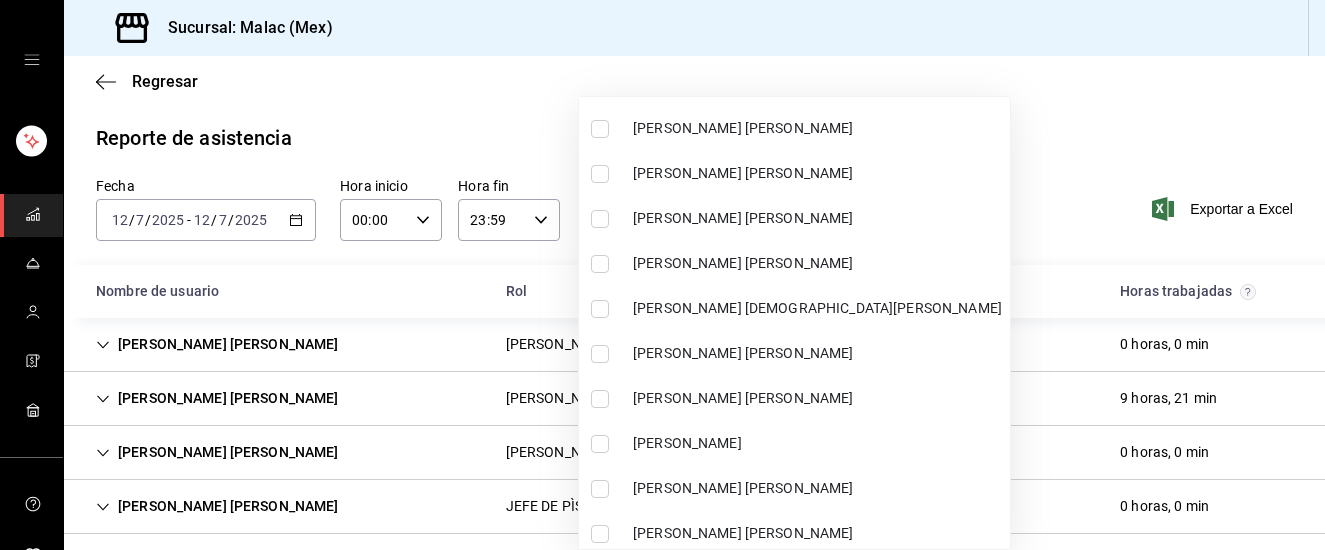 click on "[PERSON_NAME] [PERSON_NAME]" at bounding box center (817, 398) 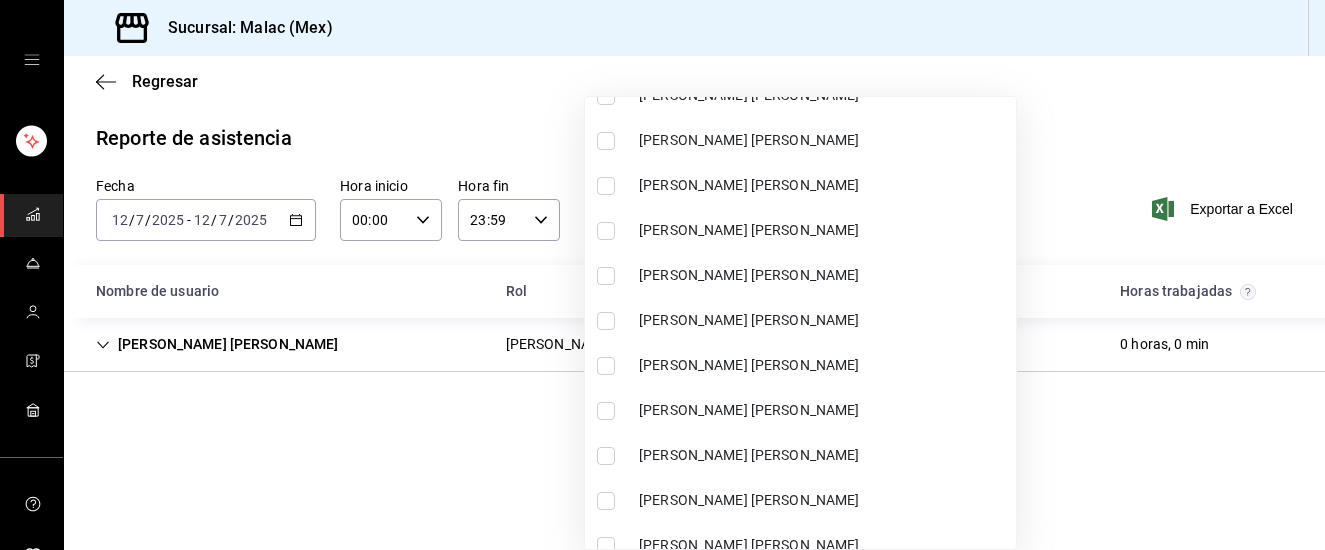 scroll, scrollTop: 1048, scrollLeft: 0, axis: vertical 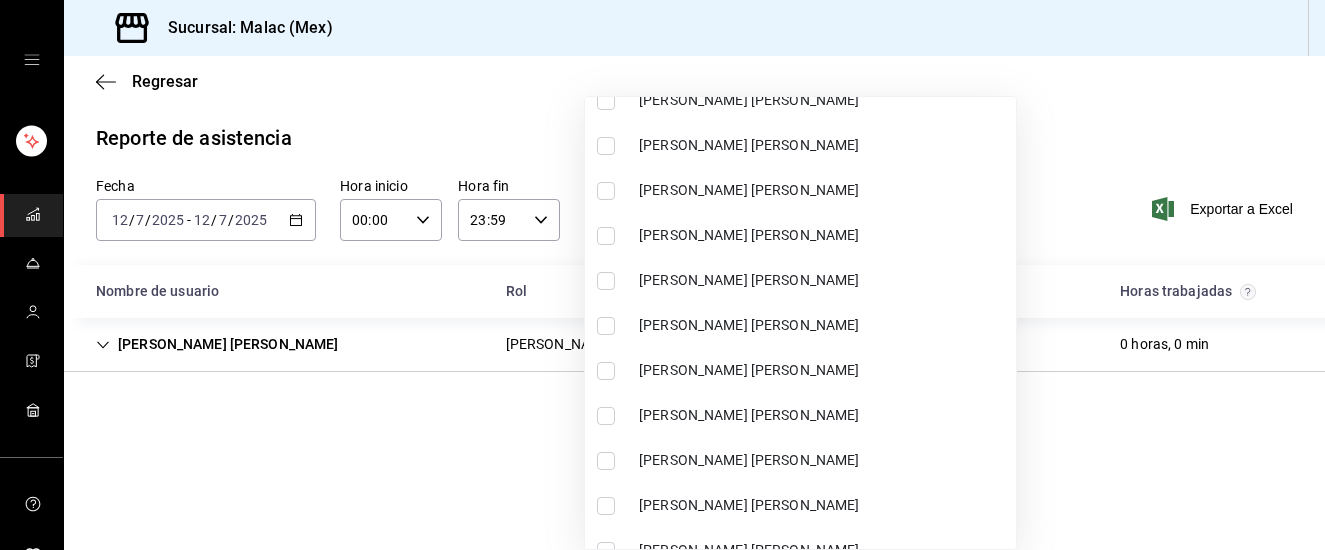 click on "[PERSON_NAME] [PERSON_NAME]" at bounding box center [800, 370] 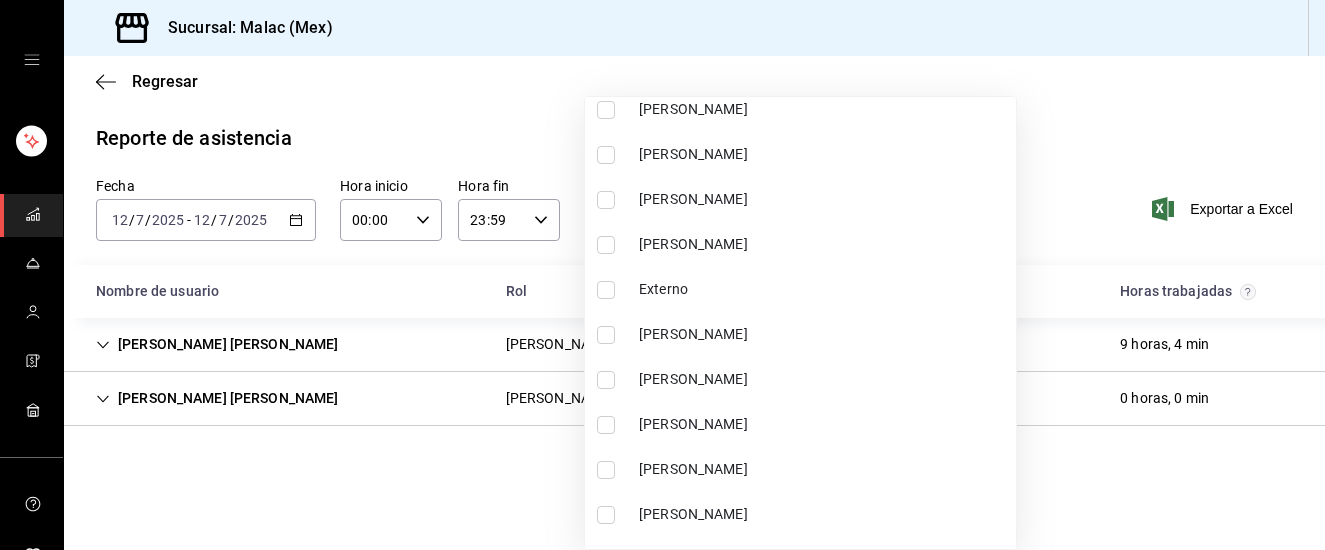 scroll, scrollTop: 368, scrollLeft: 0, axis: vertical 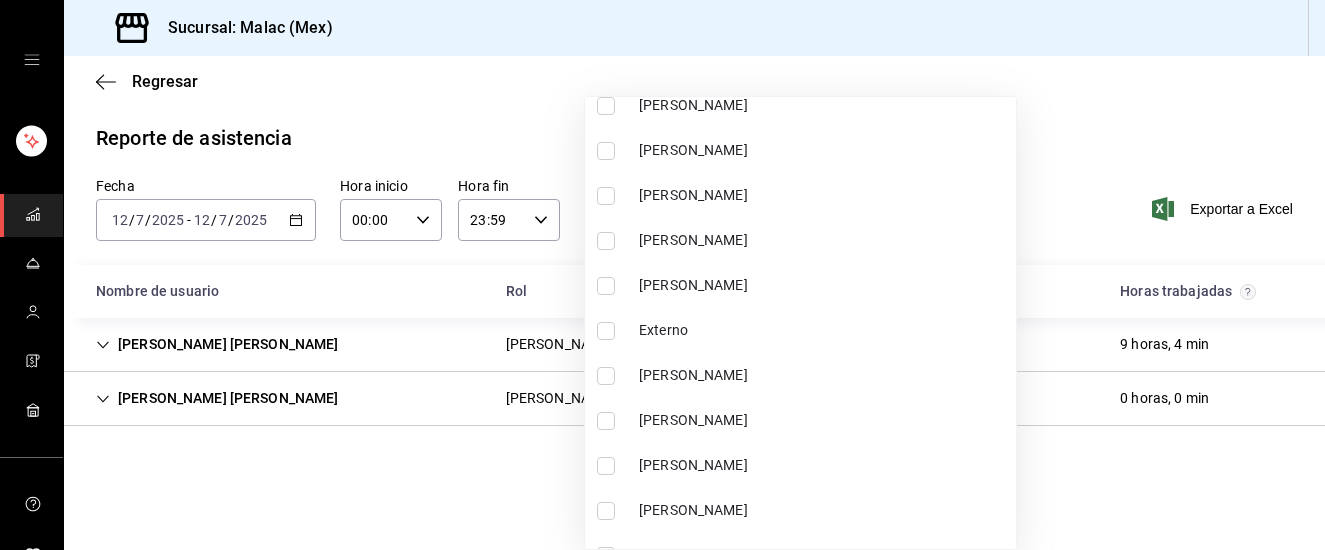 click on "[PERSON_NAME]" at bounding box center (823, 285) 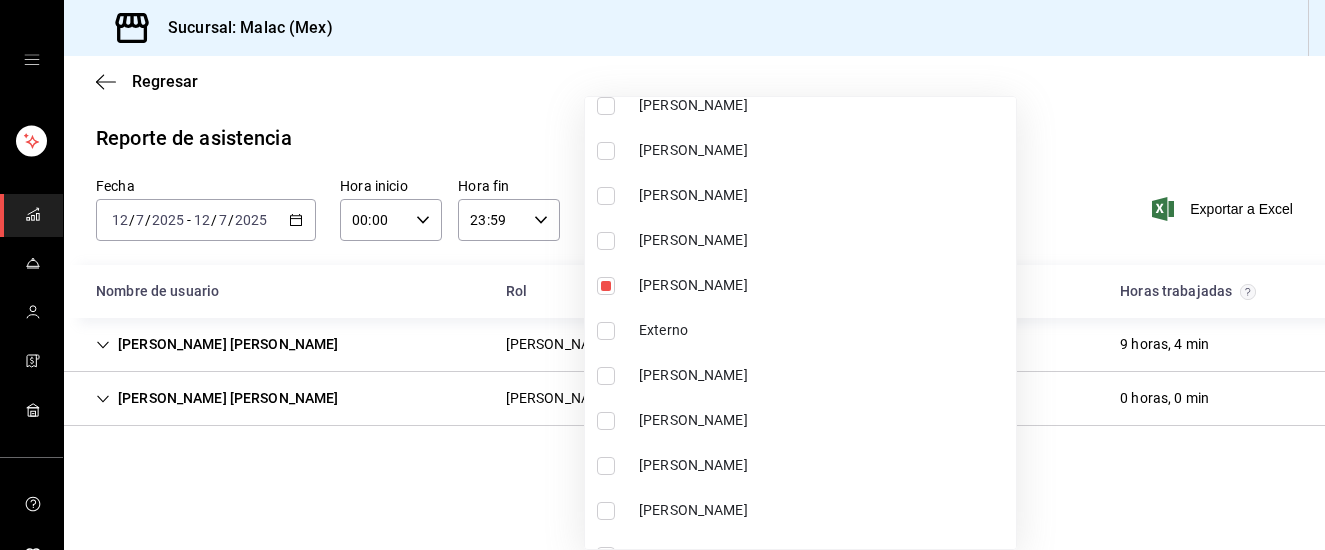 click on "[PERSON_NAME]" at bounding box center [823, 195] 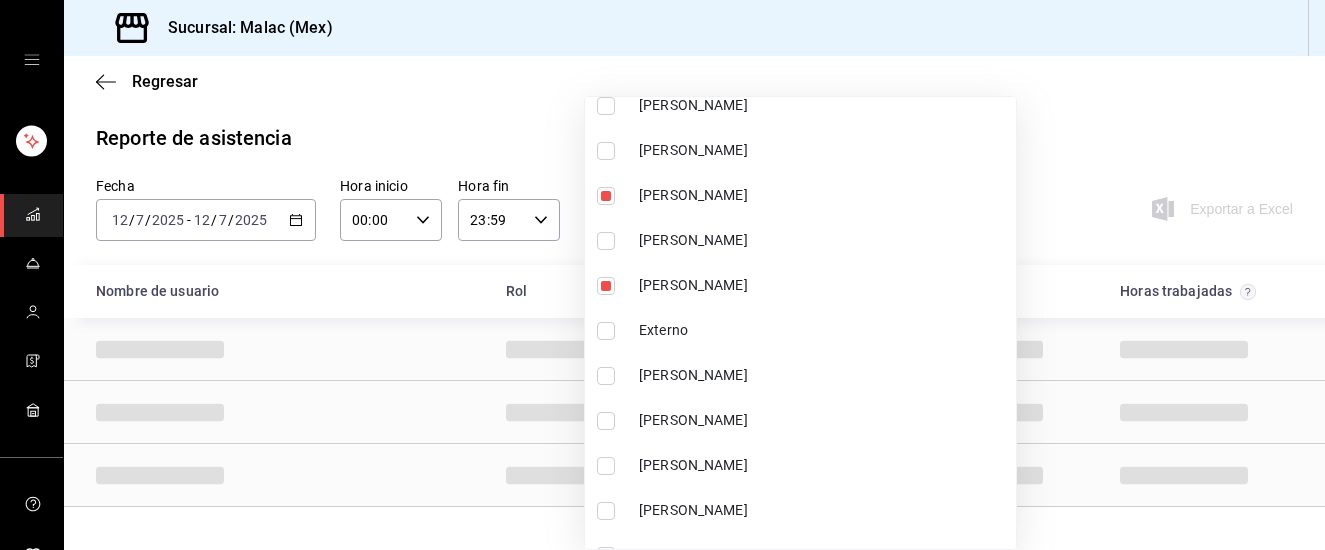 type on "8014a87e-c125-4d0d-9dcf-070a7bce8cb7,4ac6487f-6c1f-4f5b-bf0c-81efcd94f91a,f54121af-805d-4a55-afc4-e6f47b1d6c40,03142863-8693-4d01-8789-58f317b43484" 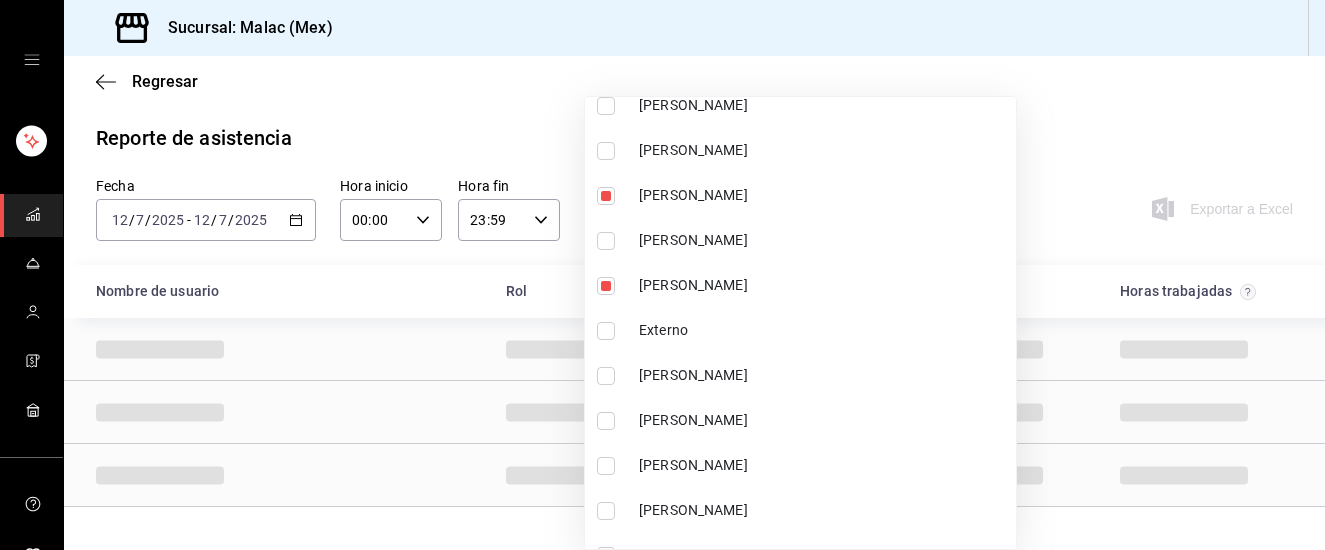 checkbox on "true" 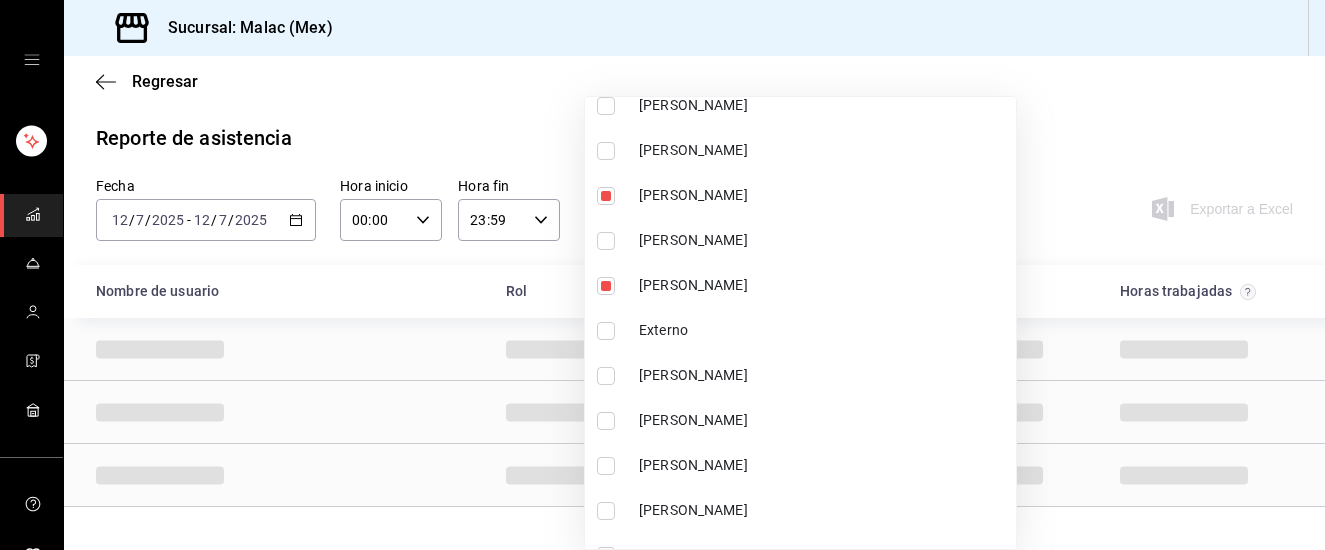 click at bounding box center [662, 275] 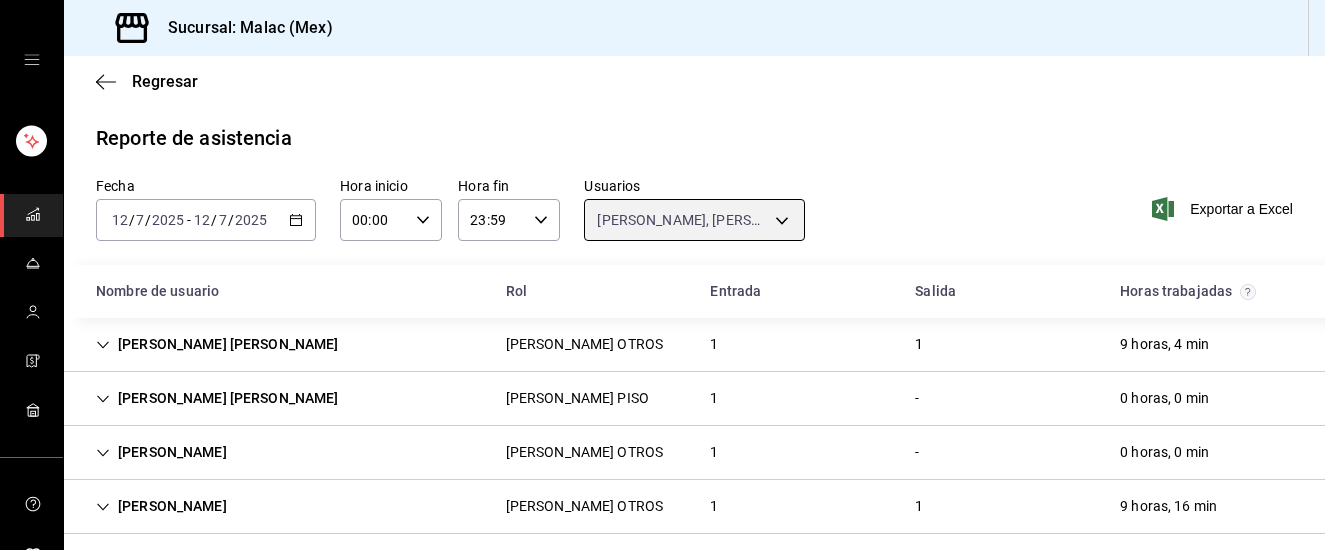 scroll, scrollTop: 16, scrollLeft: 0, axis: vertical 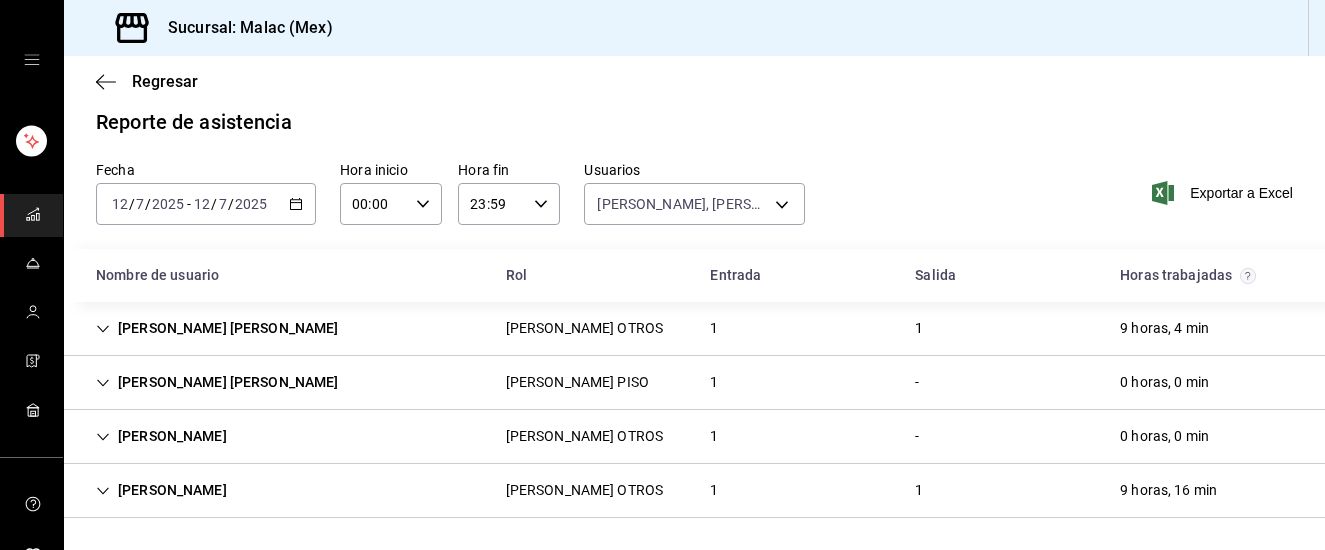 click on "[PERSON_NAME] OTROS" at bounding box center (585, 490) 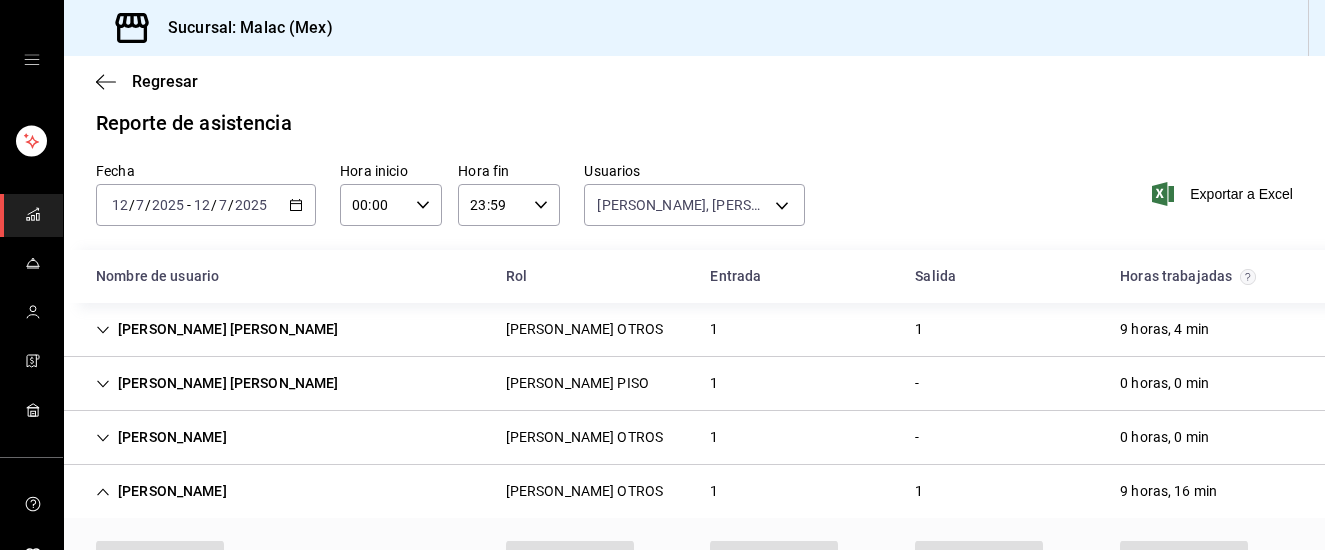scroll, scrollTop: 16, scrollLeft: 0, axis: vertical 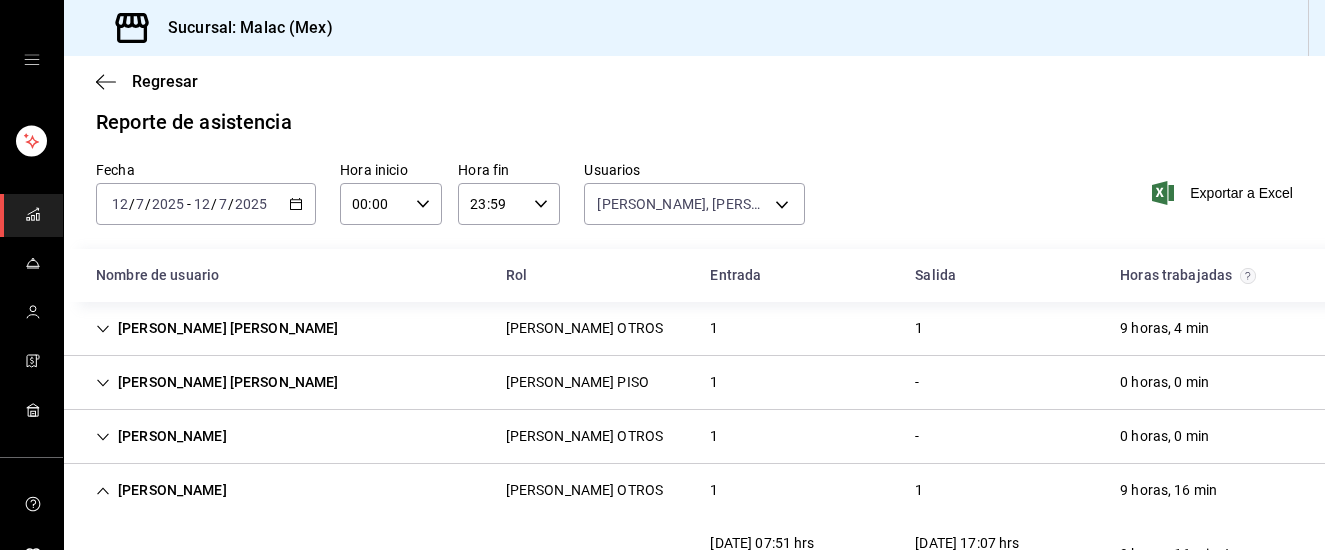 click on "[PERSON_NAME] OTROS" at bounding box center (585, 490) 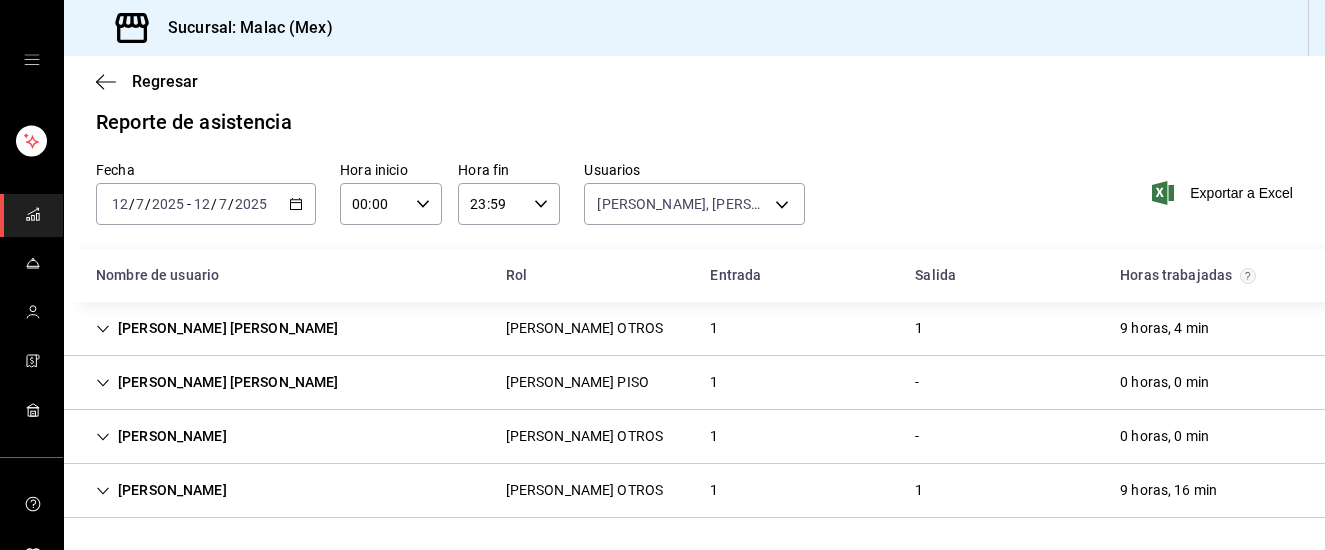 click on "[PERSON_NAME] OTROS" at bounding box center [585, 328] 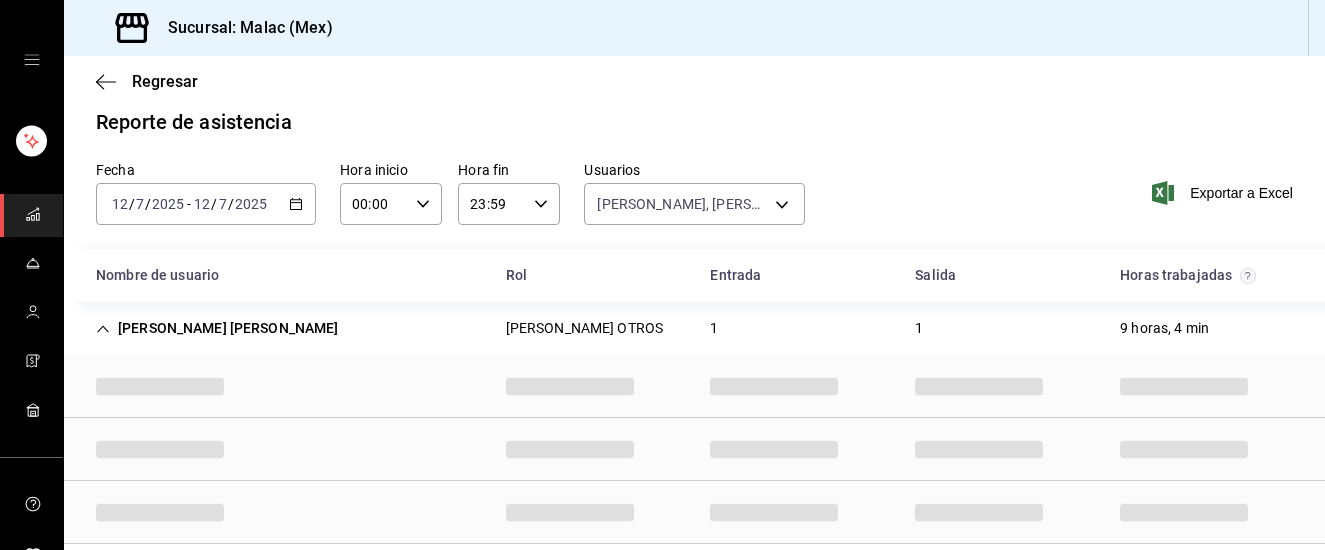 scroll, scrollTop: 16, scrollLeft: 0, axis: vertical 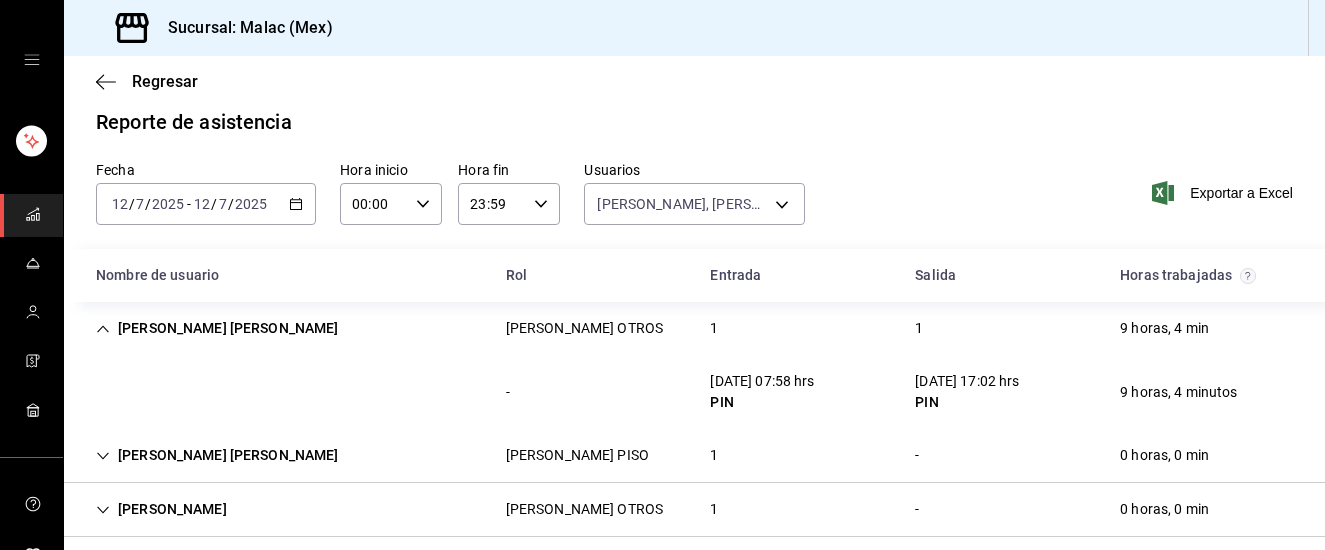 click on "[PERSON_NAME] OTROS" at bounding box center [585, 328] 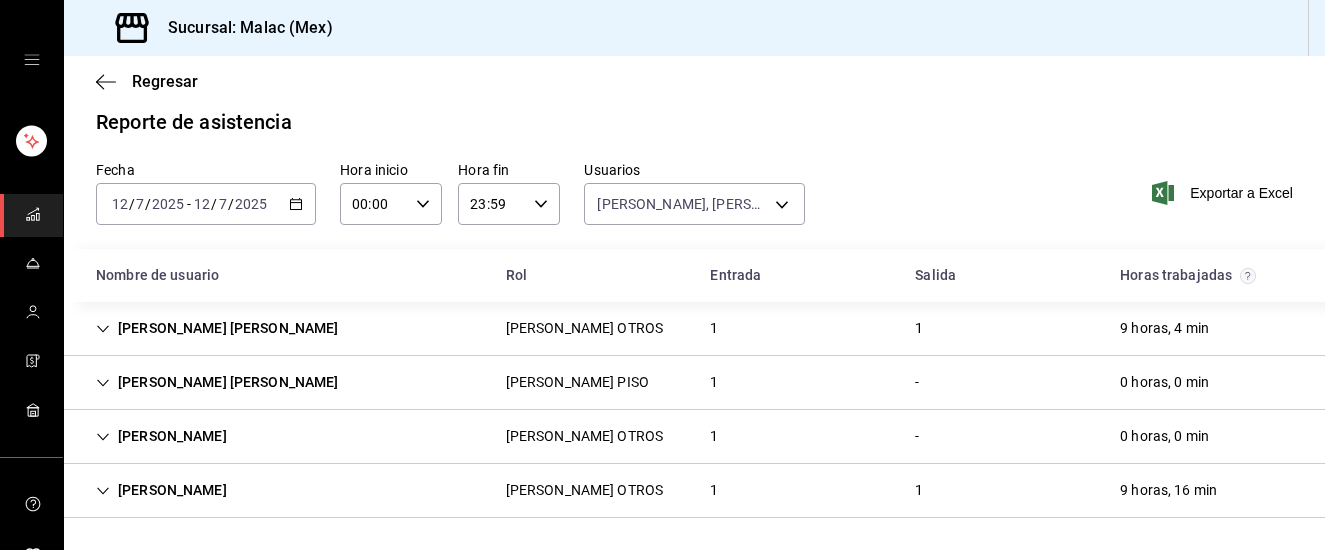 click on "[PERSON_NAME] PISO" at bounding box center (577, 382) 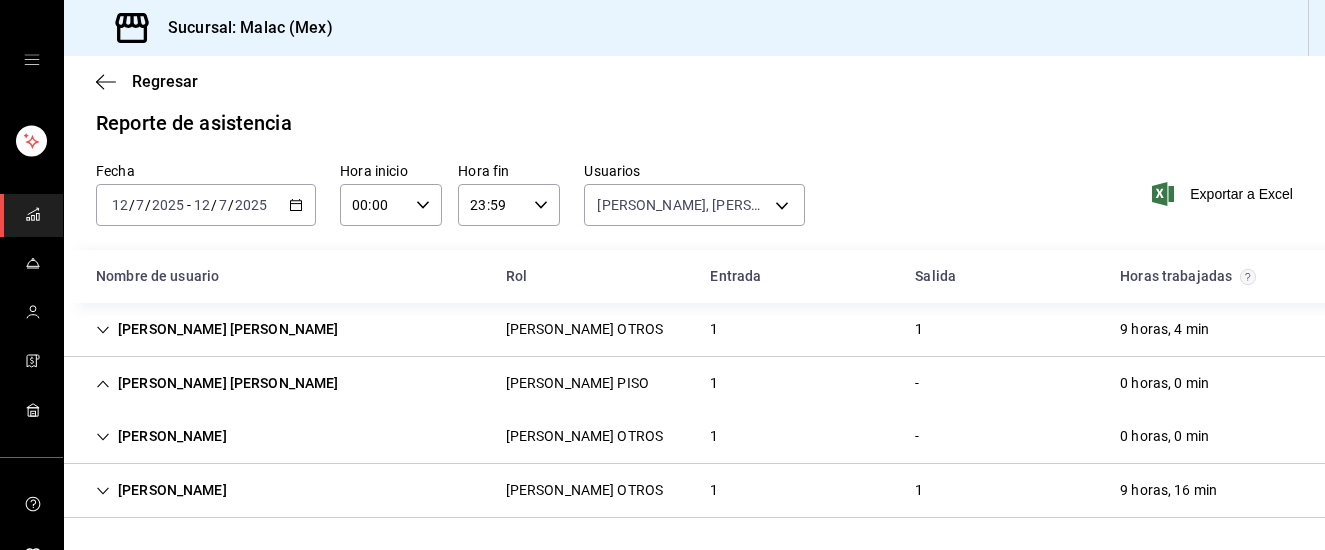 scroll, scrollTop: 16, scrollLeft: 0, axis: vertical 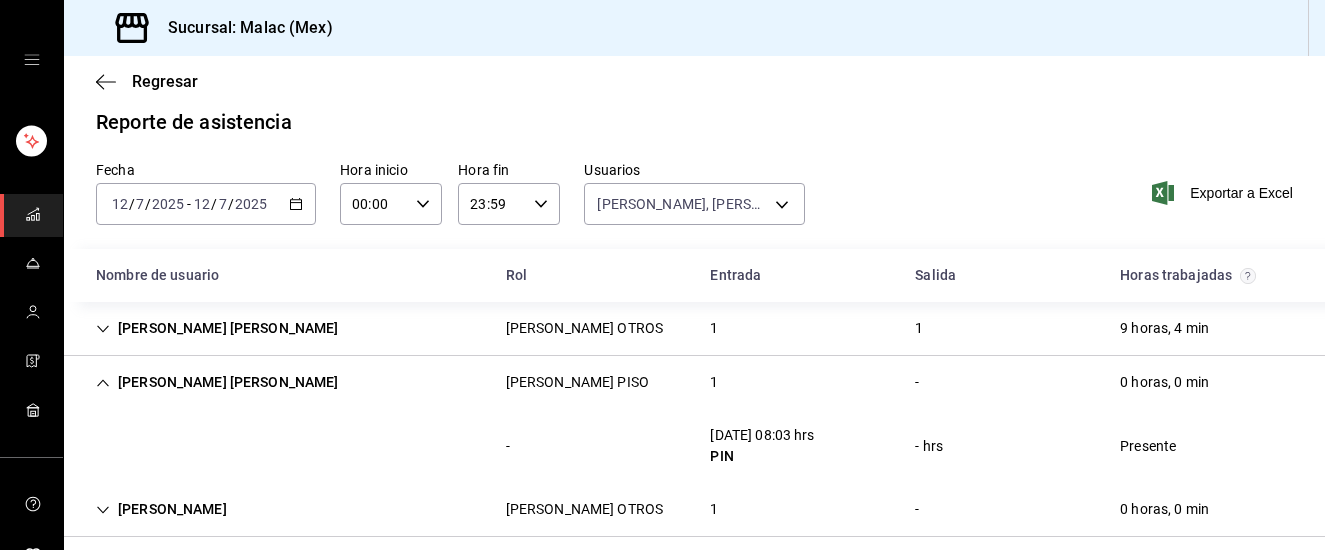 click on "[PERSON_NAME] PISO" at bounding box center [577, 382] 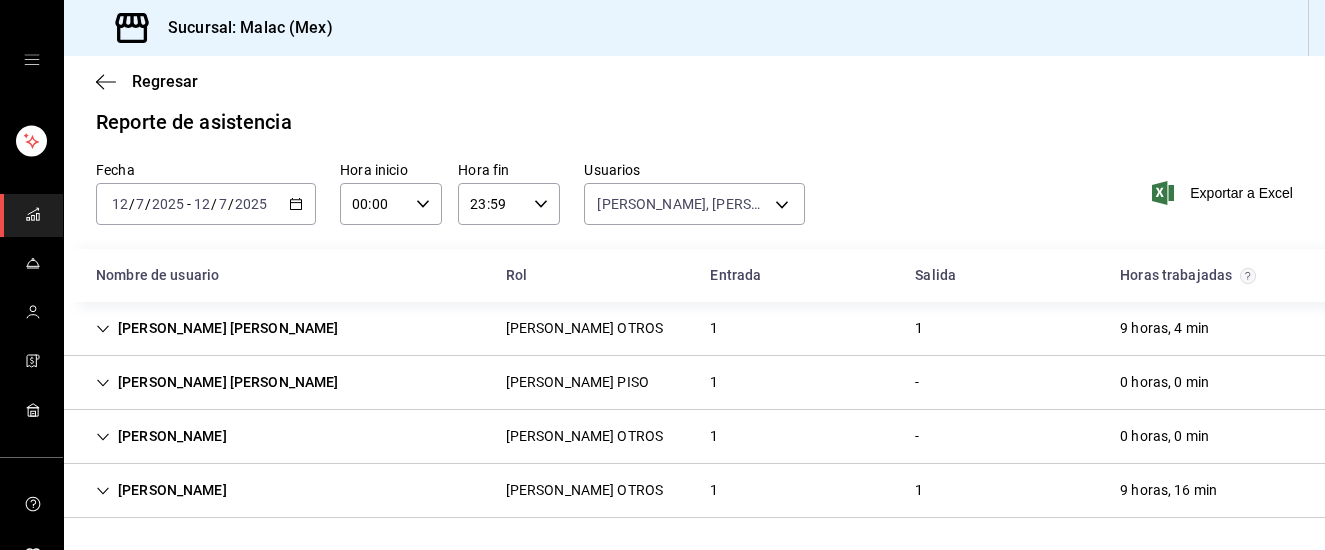click on "[PERSON_NAME] OTROS" at bounding box center [585, 436] 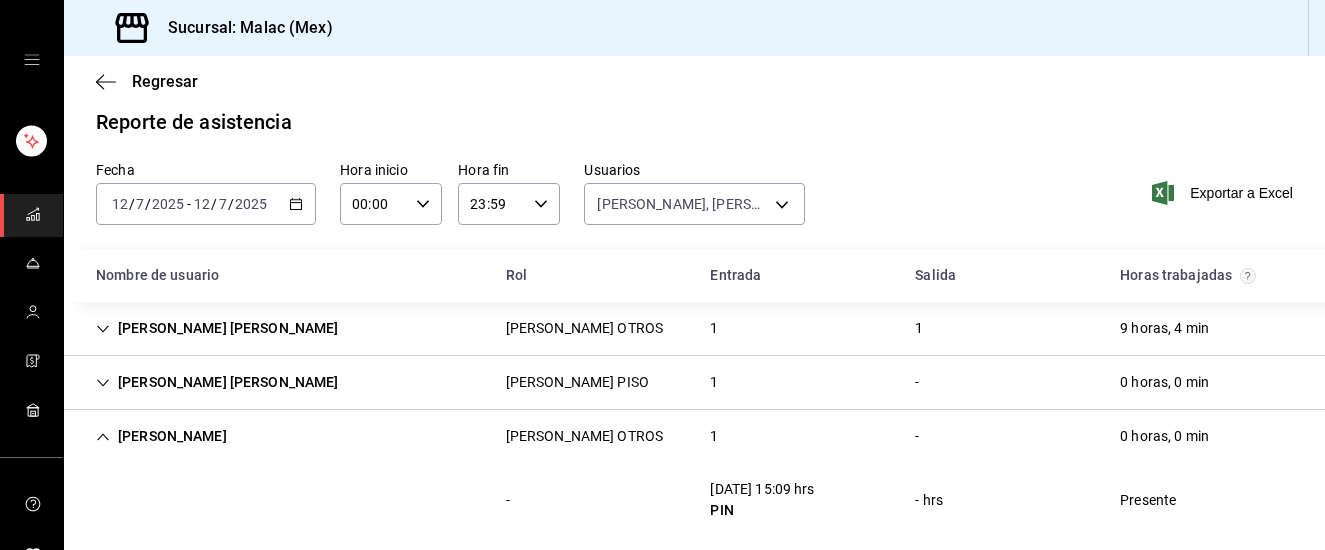 scroll, scrollTop: 16, scrollLeft: 0, axis: vertical 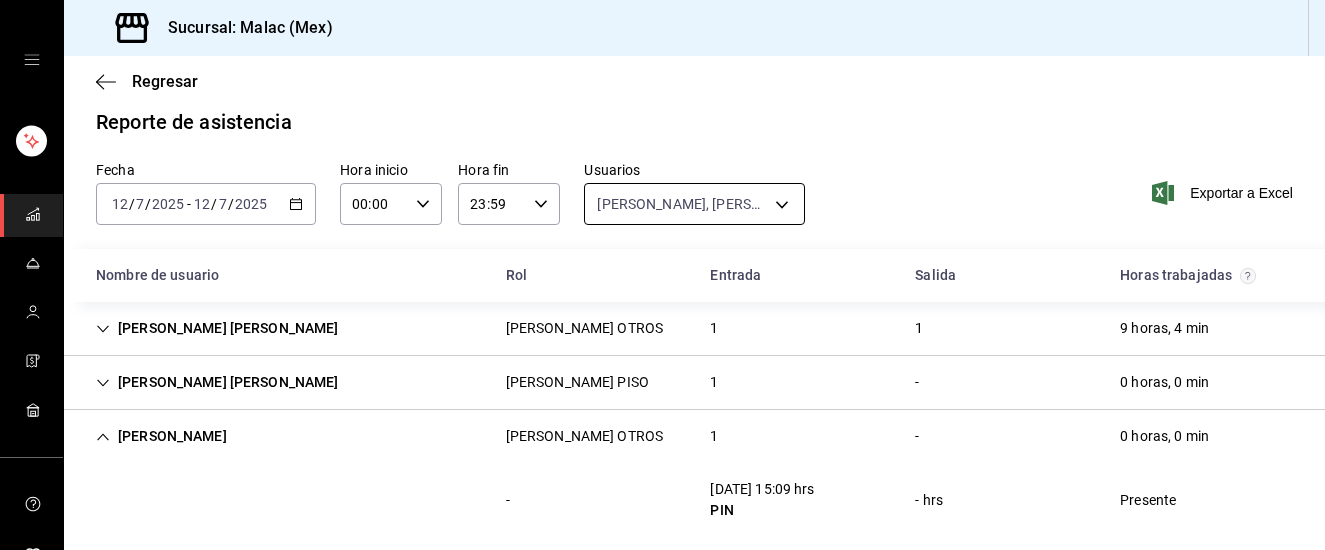 click on "Sucursal: [PERSON_NAME] (Mex) Regresar Reporte de asistencia Fecha [DATE] [DATE] - [DATE] [DATE] Hora inicio 00:00 Hora inicio Hora fin 23:59 Hora fin Usuarios [PERSON_NAME], [PERSON_NAME], [PERSON_NAME] [PERSON_NAME], [PERSON_NAME] [PERSON_NAME] 8014a87e-c125-4d0d-9dcf-070a7bce8cb7,4ac6487f-6c1f-4f5b-bf0c-81efcd94f91a,f54121af-805d-4a55-afc4-e6f47b1d6c40,03142863-8693-4d01-8789-58f317b43484 Exportar a Excel Nombre de usuario Rol Entrada Salida Horas trabajadas   [PERSON_NAME] [PERSON_NAME] OTROS 1 1 9 horas, 4 min - [DATE] 07:58   hrs PIN [DATE] 17:02   hrs PIN 9 horas, 4 minutos [PERSON_NAME] [PERSON_NAME] PISO 1 - 0 horas, 0 min - [DATE] 08:03   hrs PIN -   hrs Presente [PERSON_NAME] OTROS 1 - 0 horas, 0 min - [DATE] 15:09   hrs PIN -   hrs Presente [PERSON_NAME] OTROS 1 1 9 horas, 16 min - [DATE] 07:51   hrs PIN [DATE] 17:07   hrs PIN 9 horas, 16 minutos GANA 1 MES GRATIS EN TU SUSCRIPCIÓN AQUÍ Visitar centro de ayuda [PHONE_NUMBER] [EMAIL_ADDRESS][DOMAIN_NAME] [PHONE_NUMBER]" at bounding box center [662, 275] 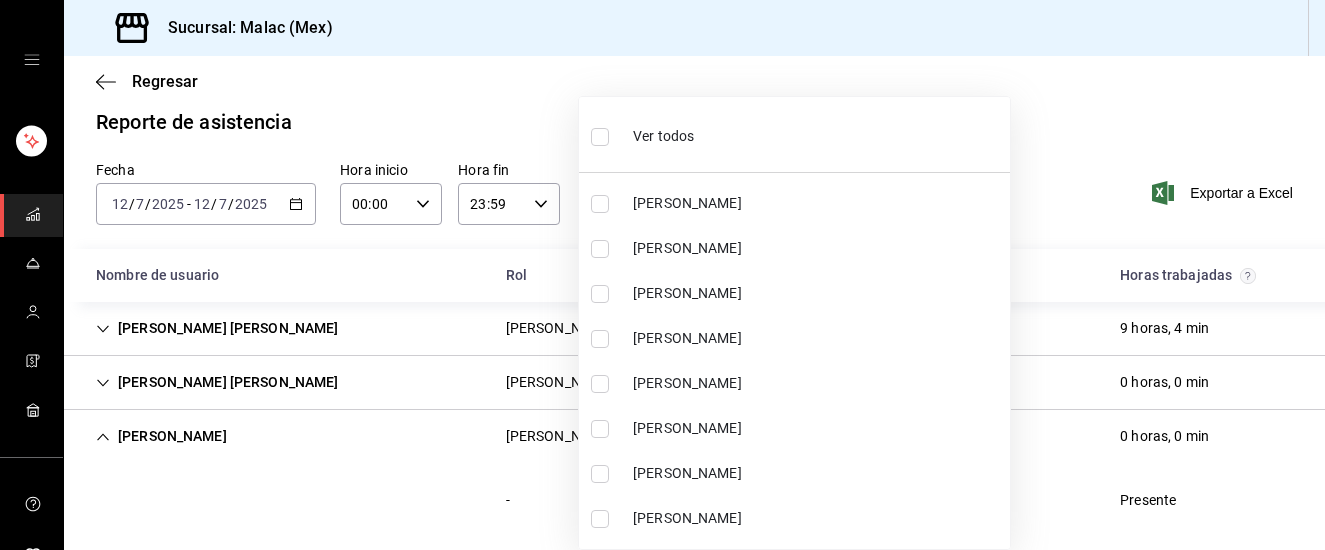 click at bounding box center [604, 136] 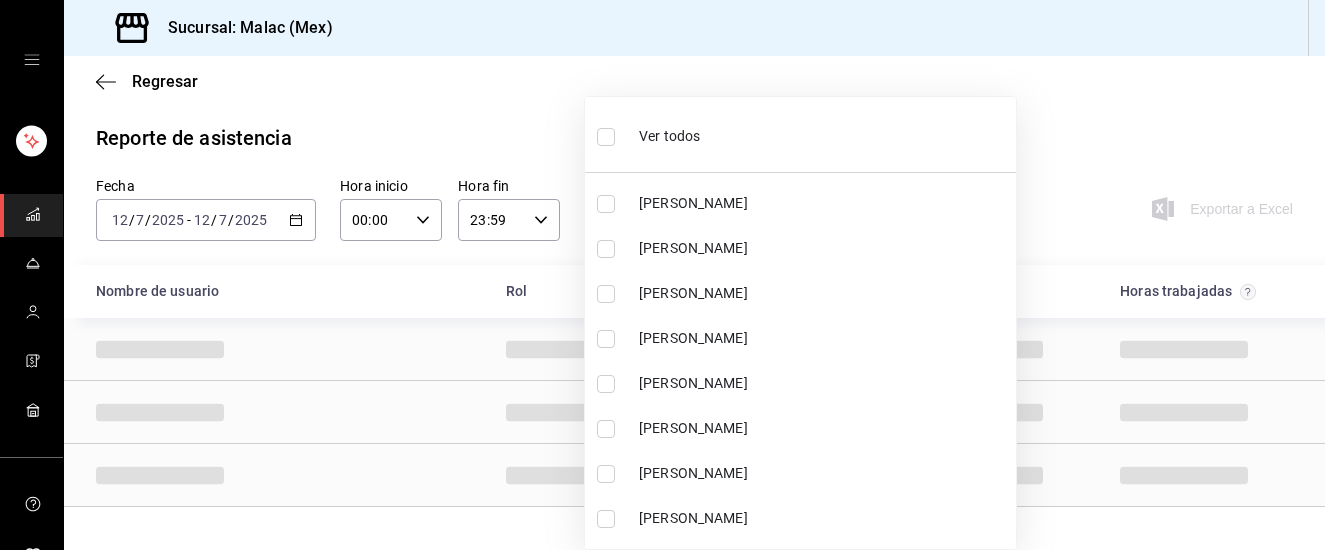 scroll, scrollTop: 0, scrollLeft: 0, axis: both 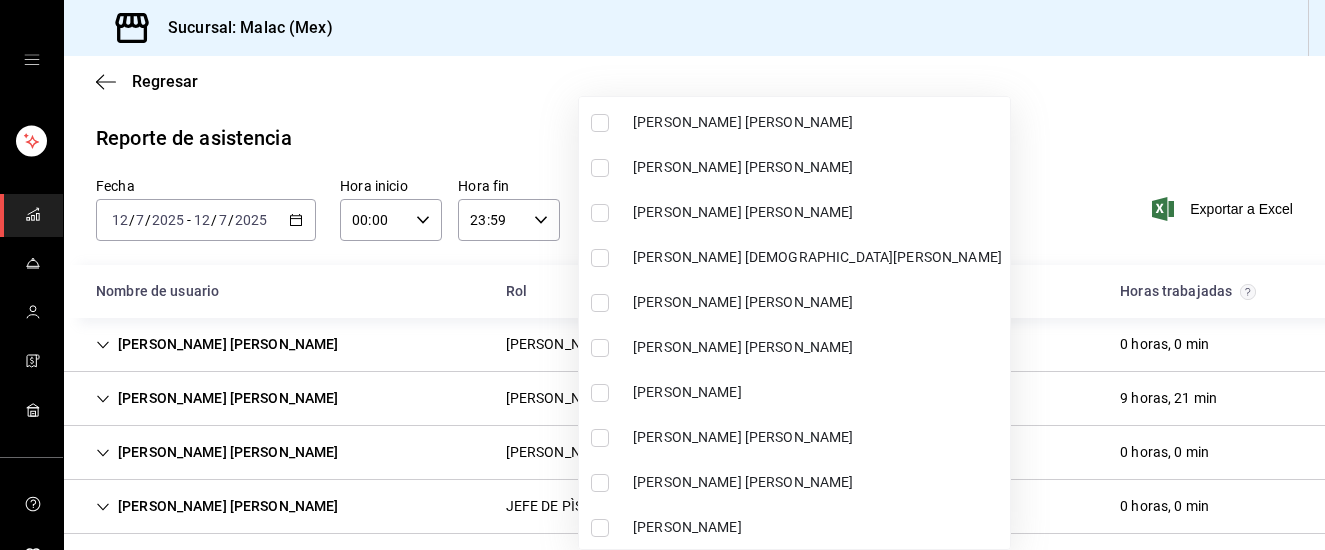 click on "[PERSON_NAME] [PERSON_NAME]" at bounding box center [794, 212] 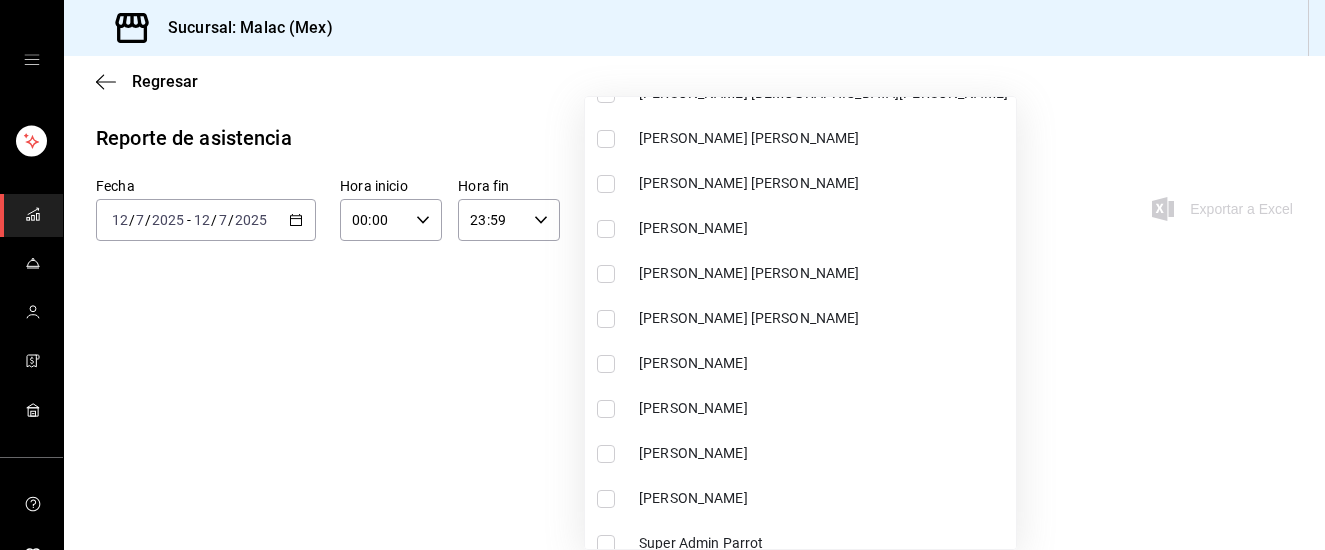 scroll, scrollTop: 1641, scrollLeft: 0, axis: vertical 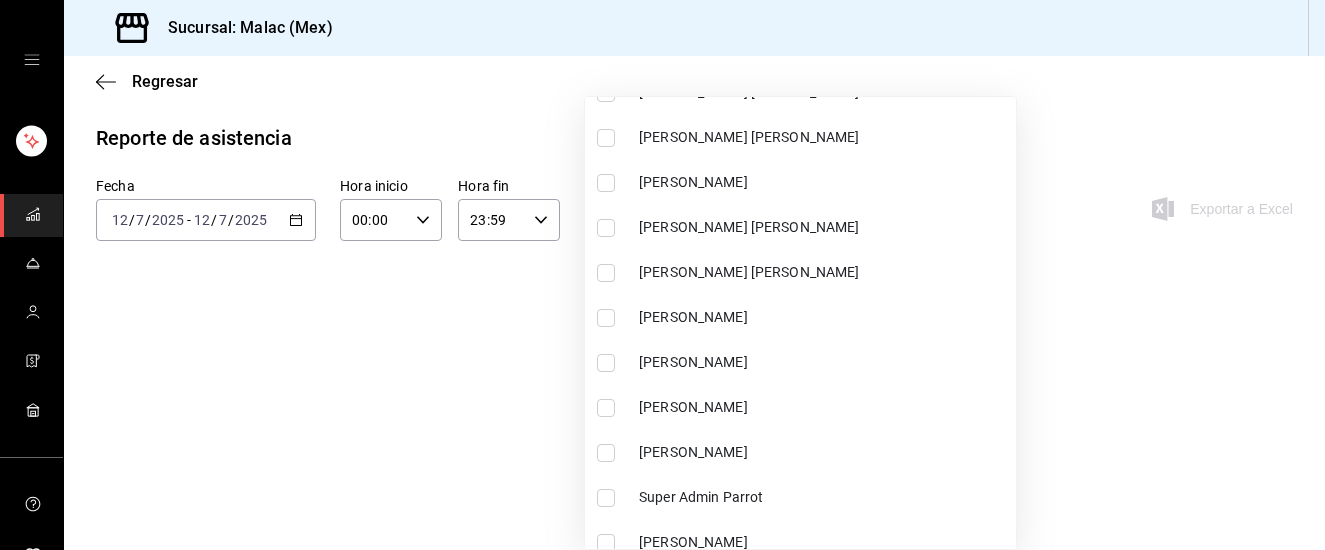 click on "[PERSON_NAME]" at bounding box center (823, 452) 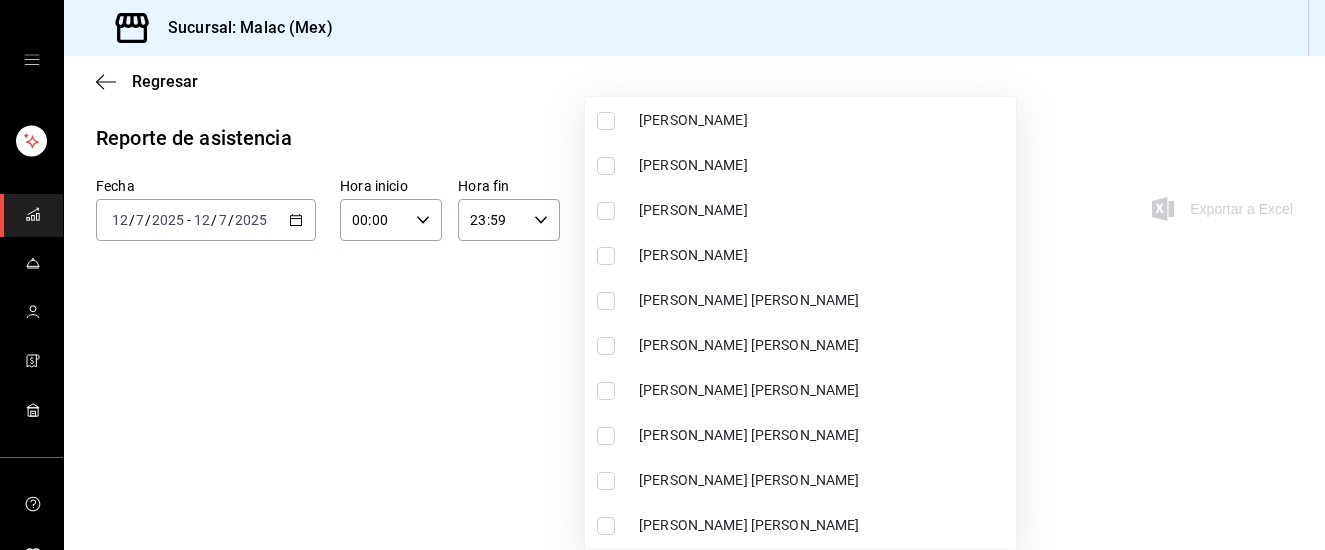 scroll, scrollTop: 859, scrollLeft: 0, axis: vertical 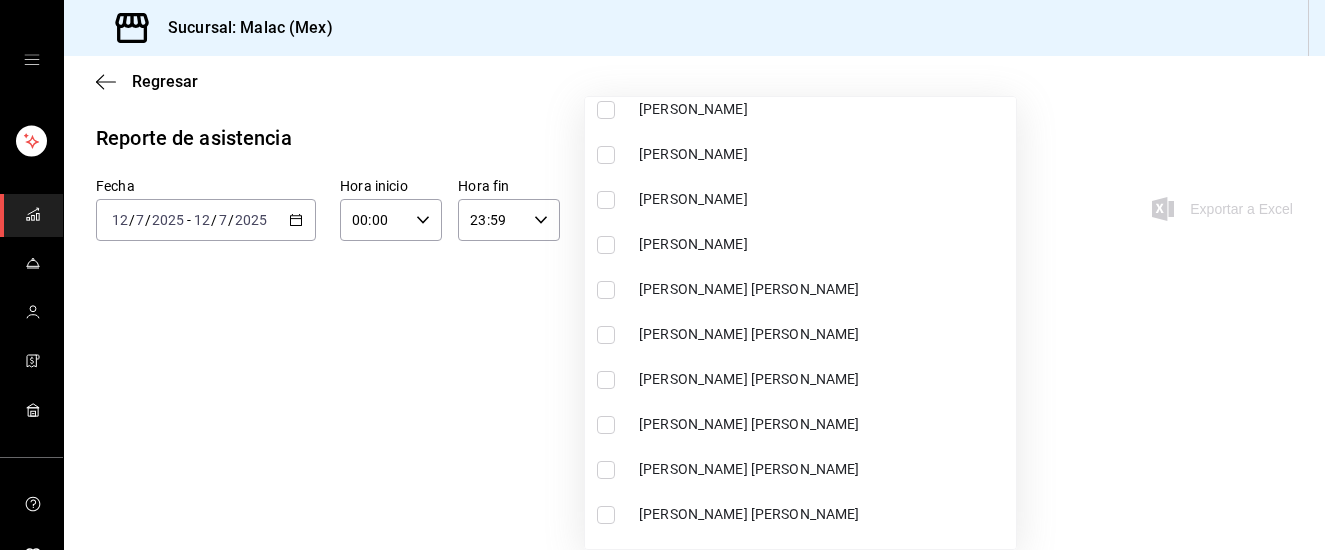 click on "[PERSON_NAME] [PERSON_NAME]" at bounding box center [823, 469] 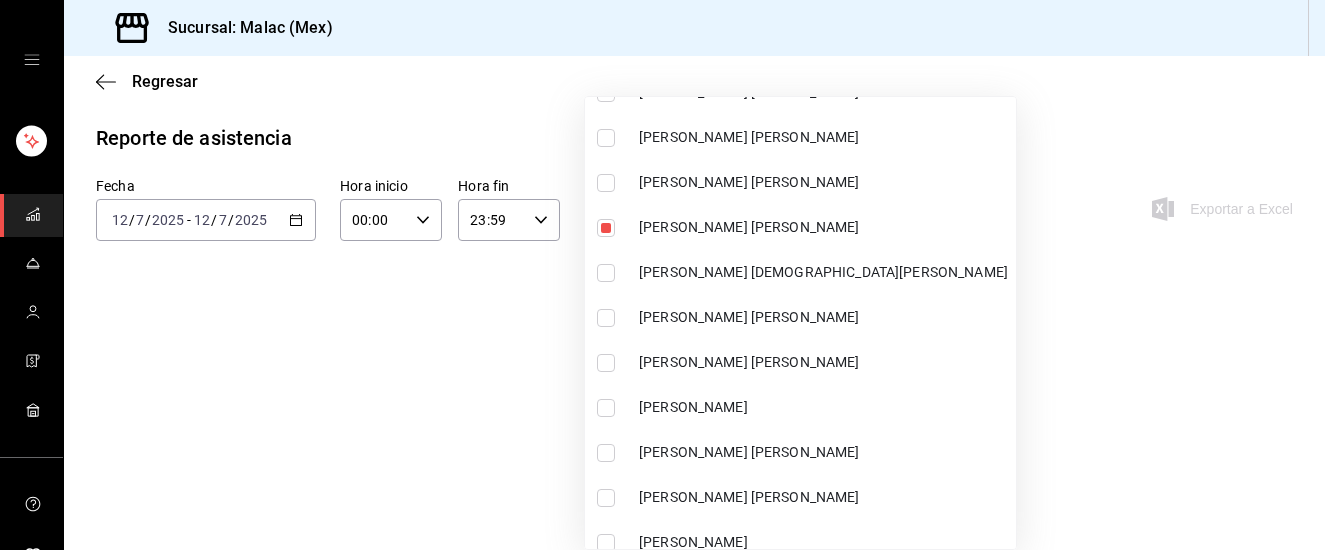 scroll, scrollTop: 1421, scrollLeft: 0, axis: vertical 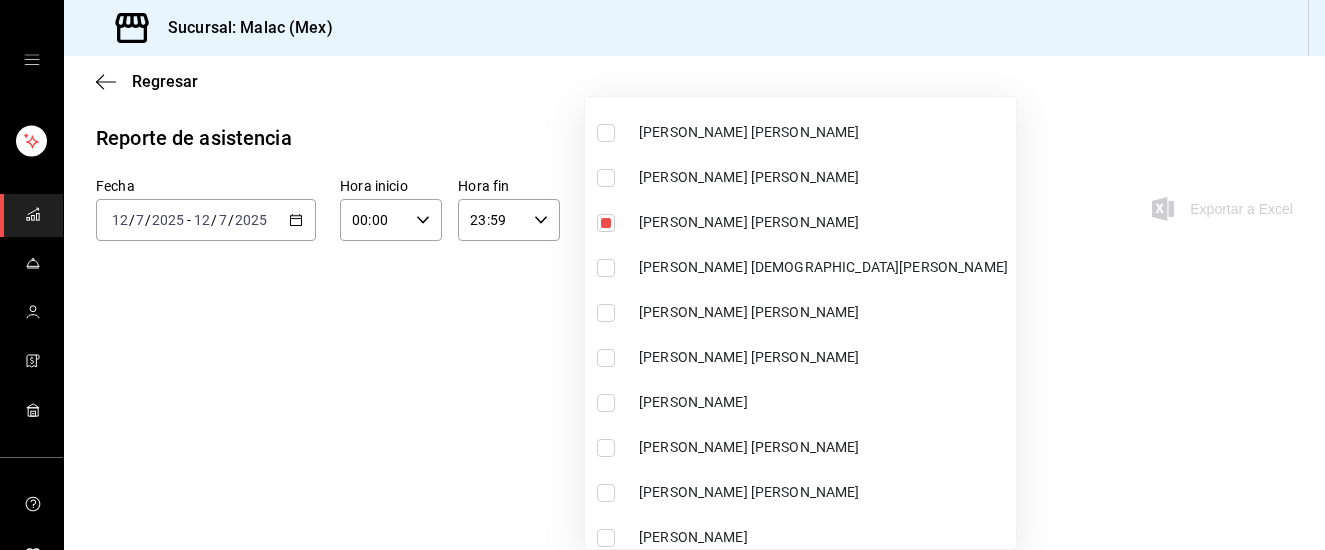 click on "[PERSON_NAME] [PERSON_NAME]" at bounding box center (800, 447) 